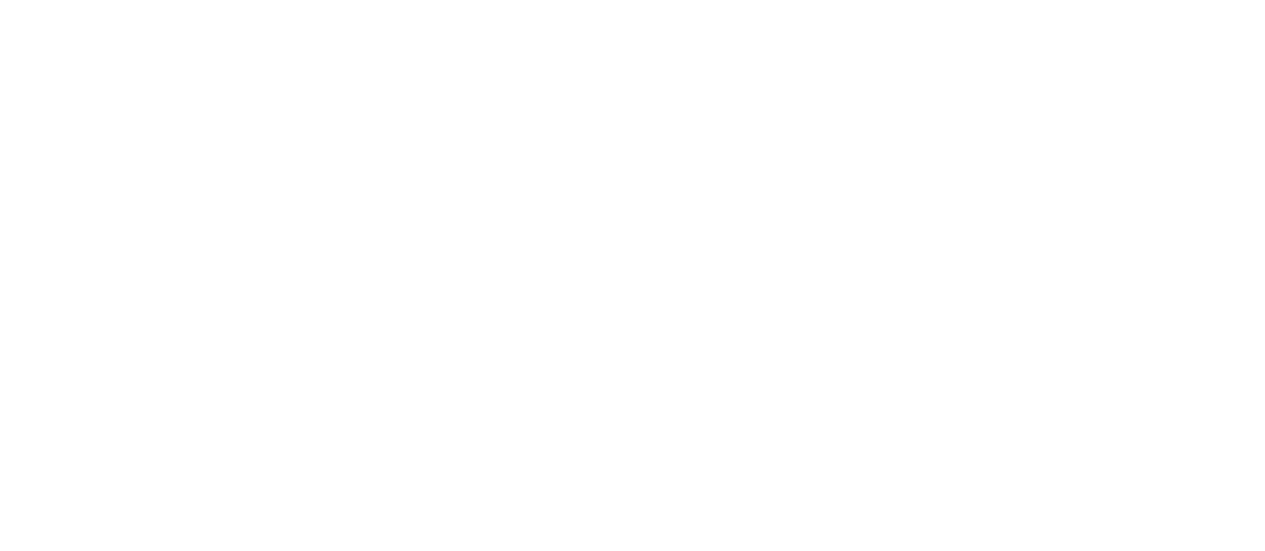 scroll, scrollTop: 0, scrollLeft: 0, axis: both 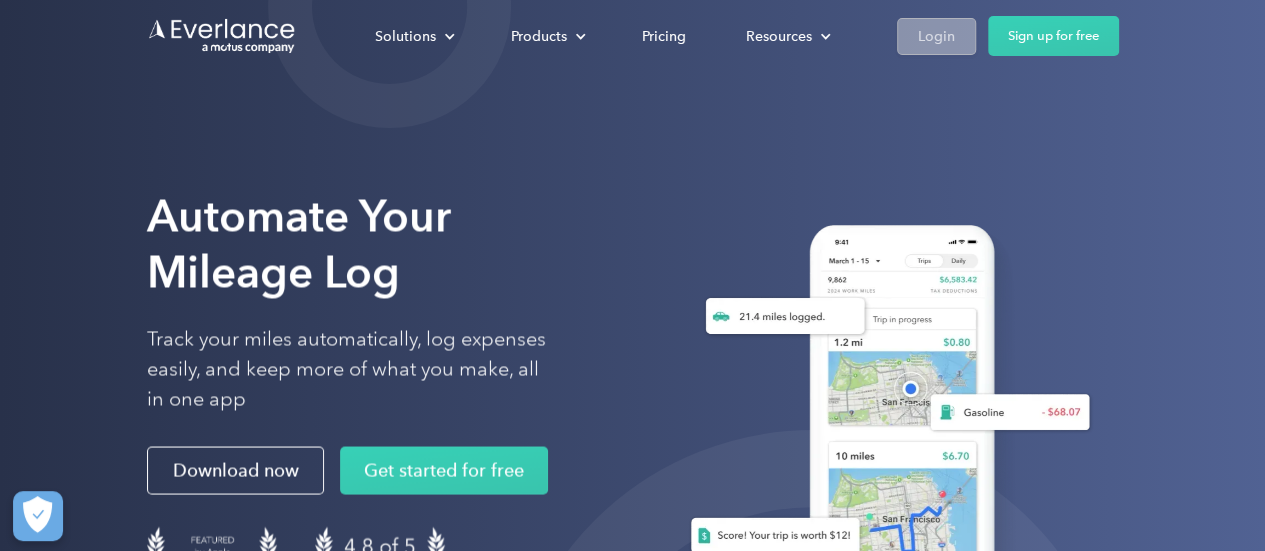 click on "Login" at bounding box center [936, 36] 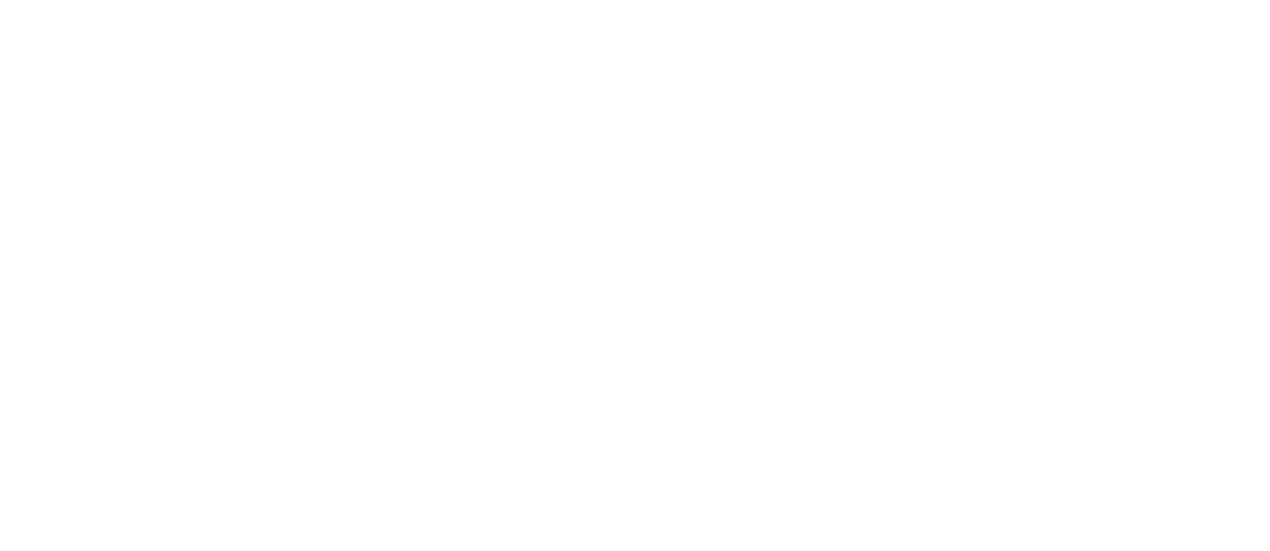 scroll, scrollTop: 0, scrollLeft: 0, axis: both 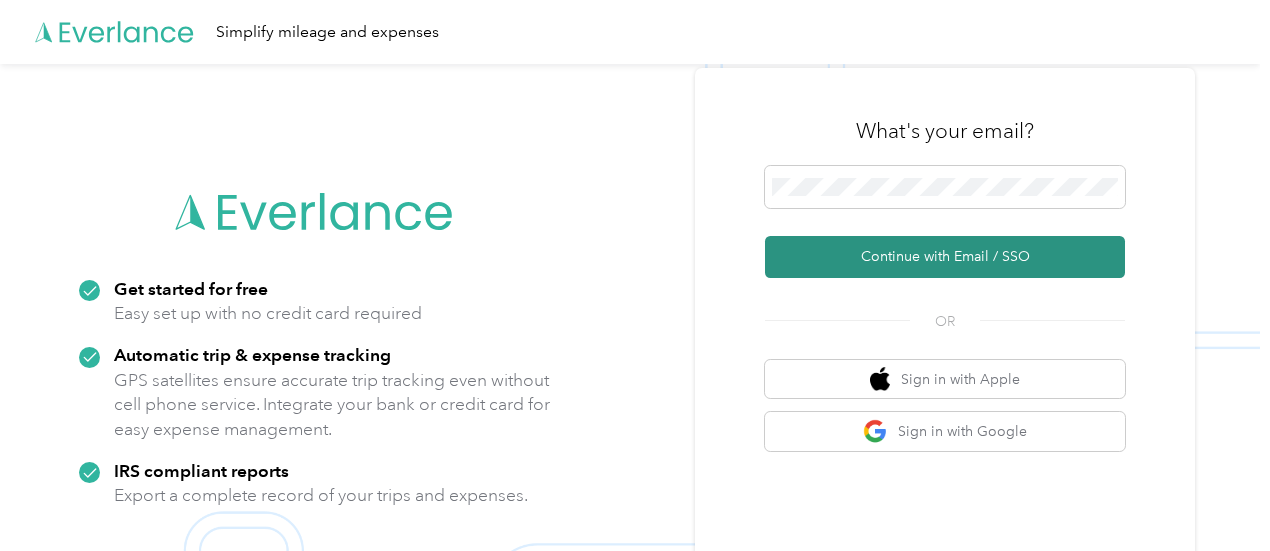 click on "Continue with Email / SSO" at bounding box center (945, 257) 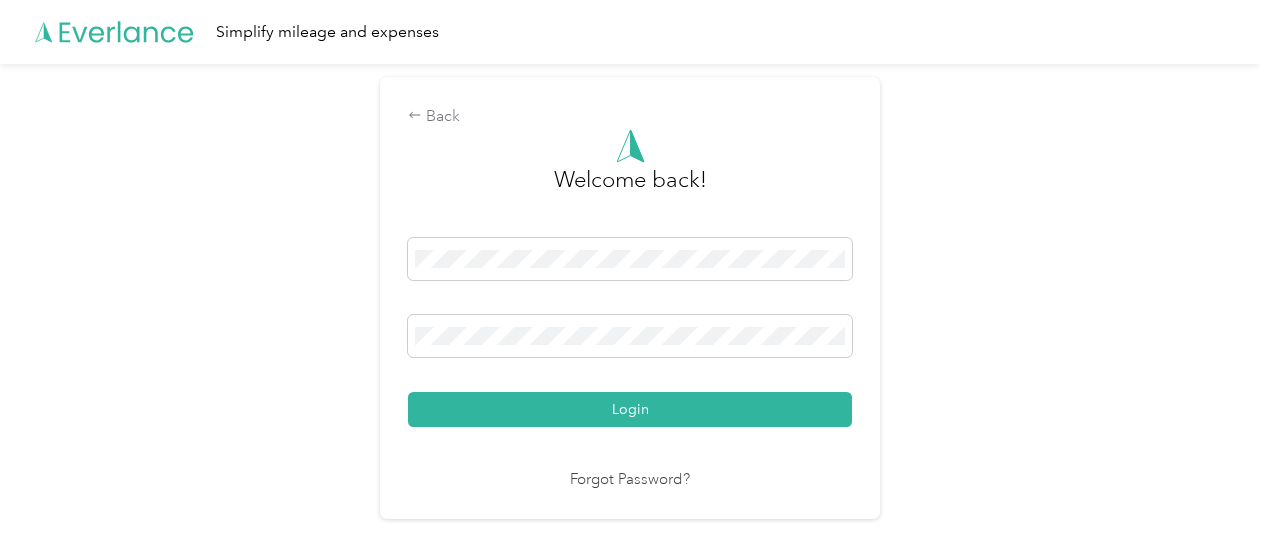 click on "Login" at bounding box center (630, 409) 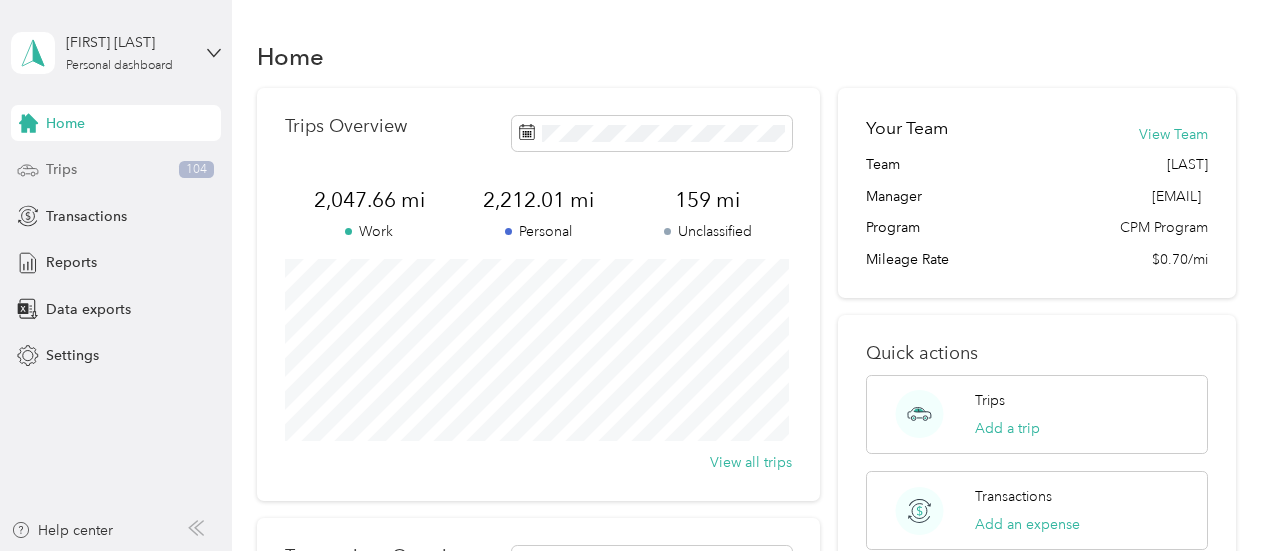 click on "Trips" at bounding box center (61, 169) 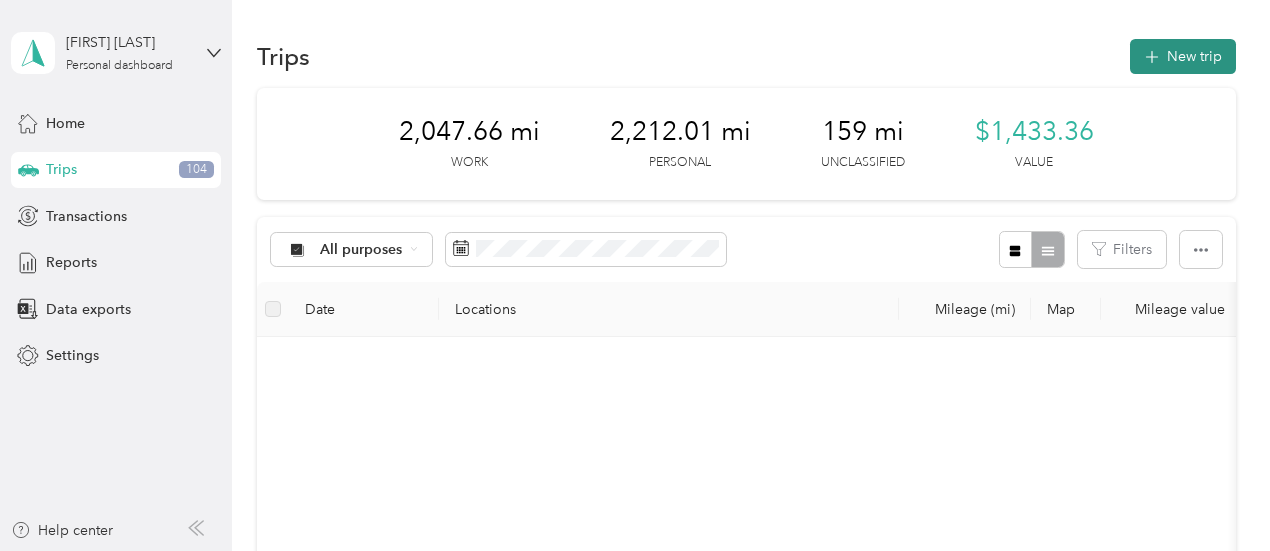 click on "New trip" at bounding box center (1183, 56) 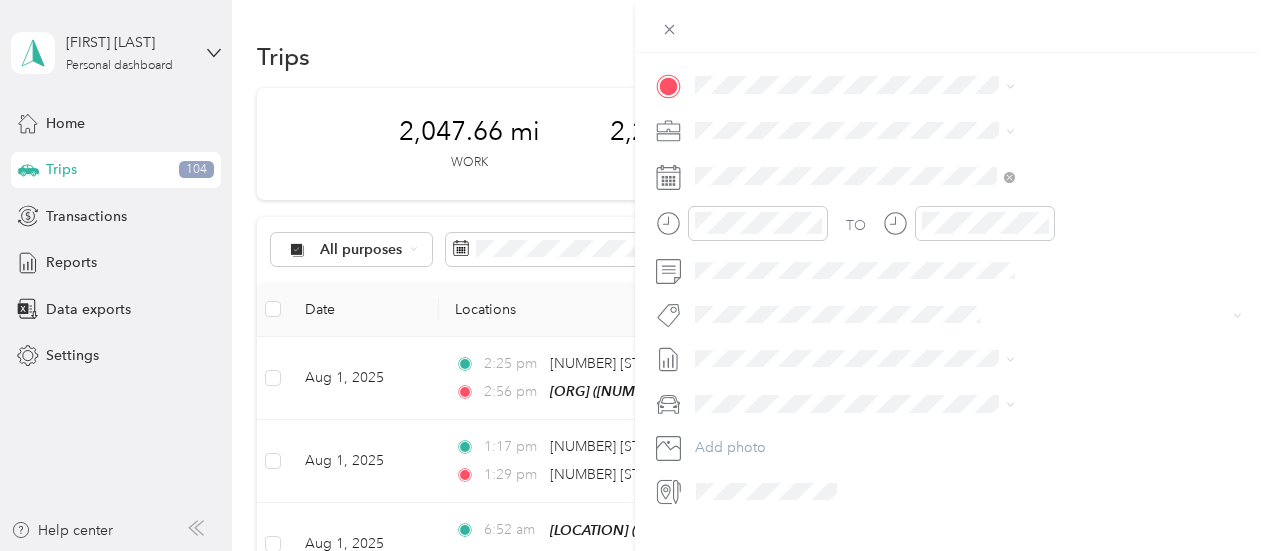 scroll, scrollTop: 498, scrollLeft: 0, axis: vertical 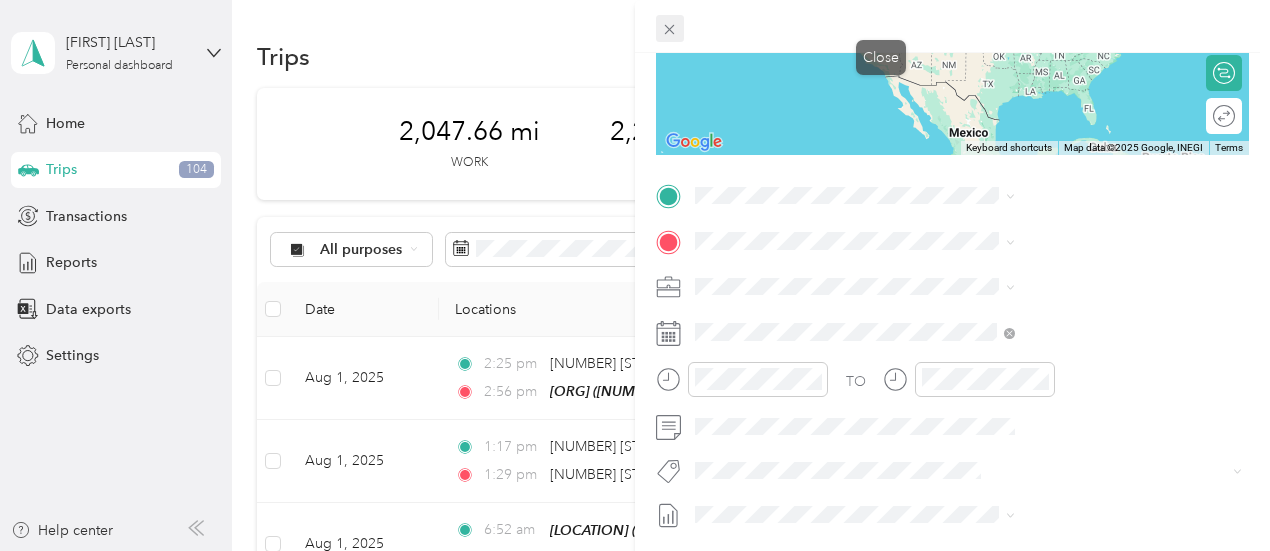 click 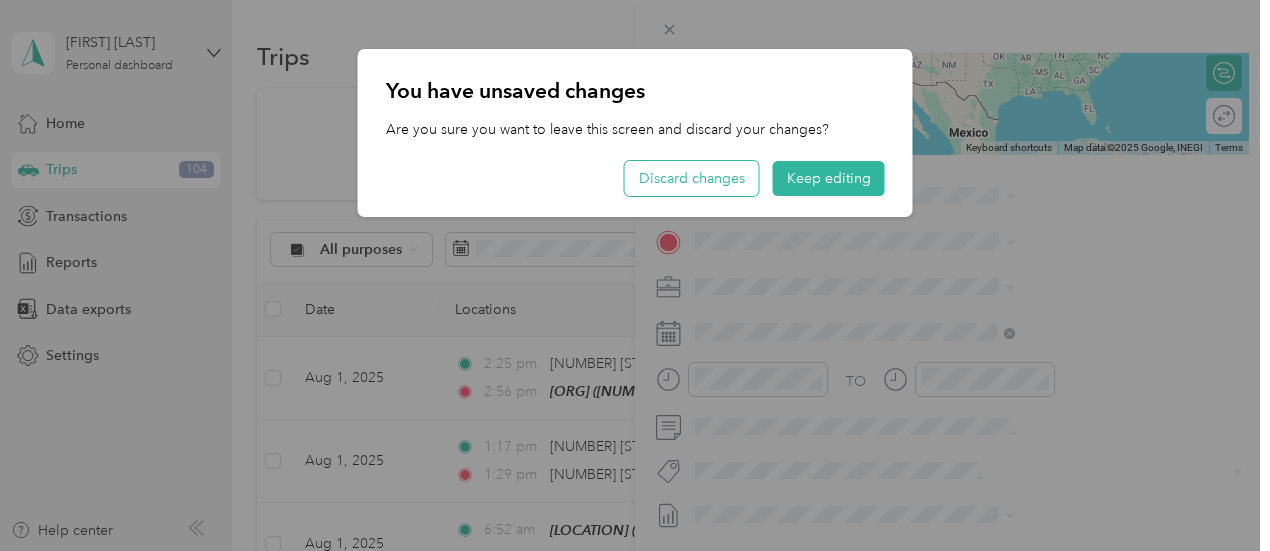 click on "Discard changes" at bounding box center (692, 178) 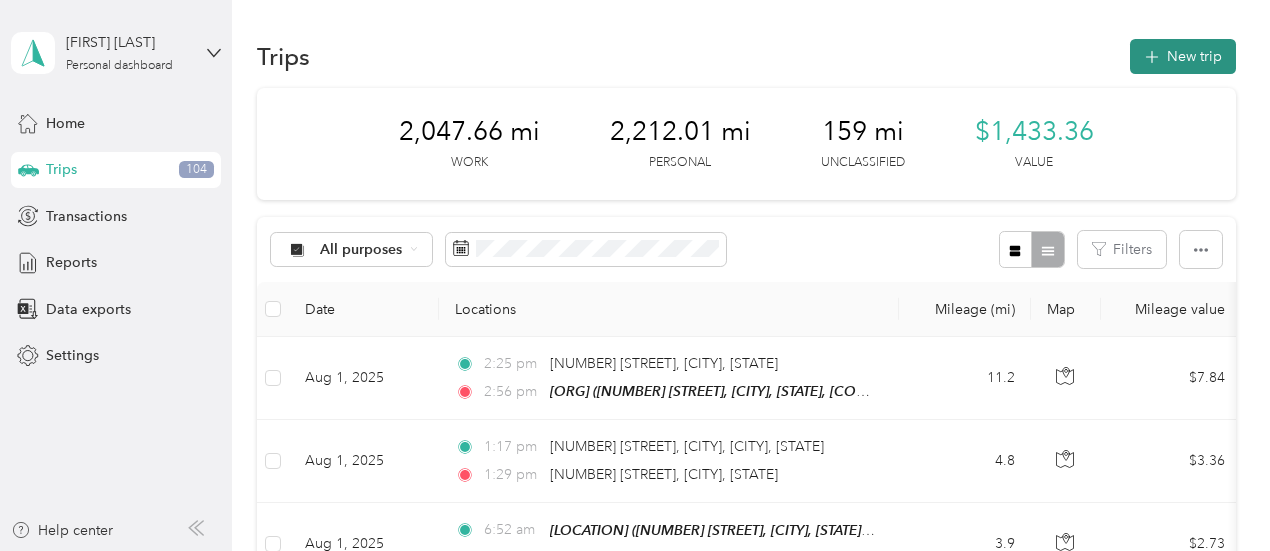 click on "New trip" at bounding box center (1183, 56) 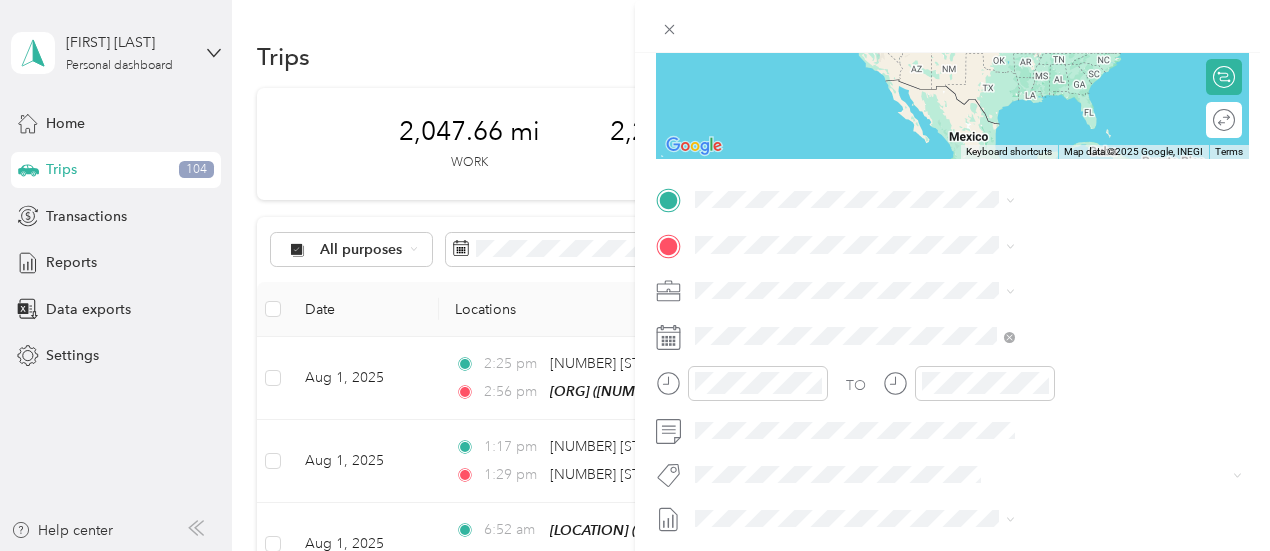 scroll, scrollTop: 300, scrollLeft: 0, axis: vertical 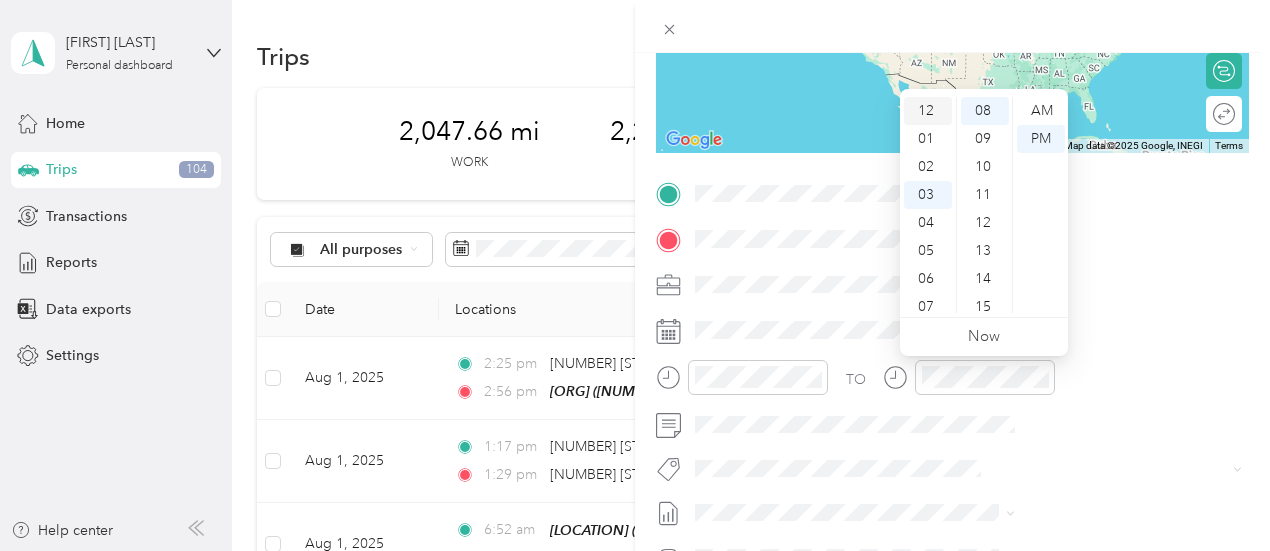 click on "12" at bounding box center [928, 111] 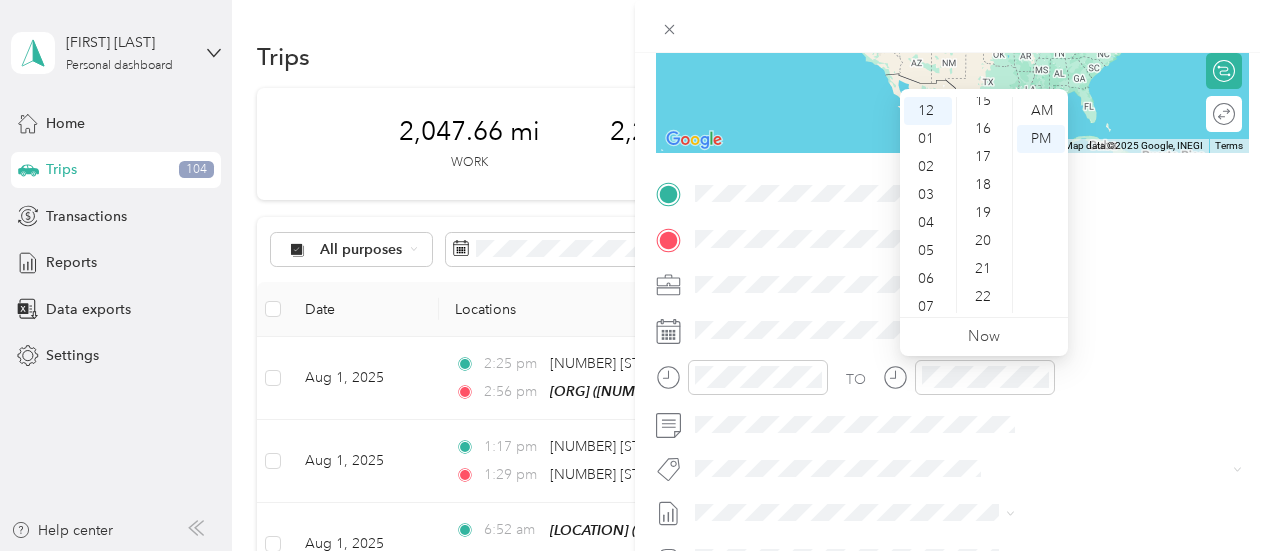 scroll, scrollTop: 524, scrollLeft: 0, axis: vertical 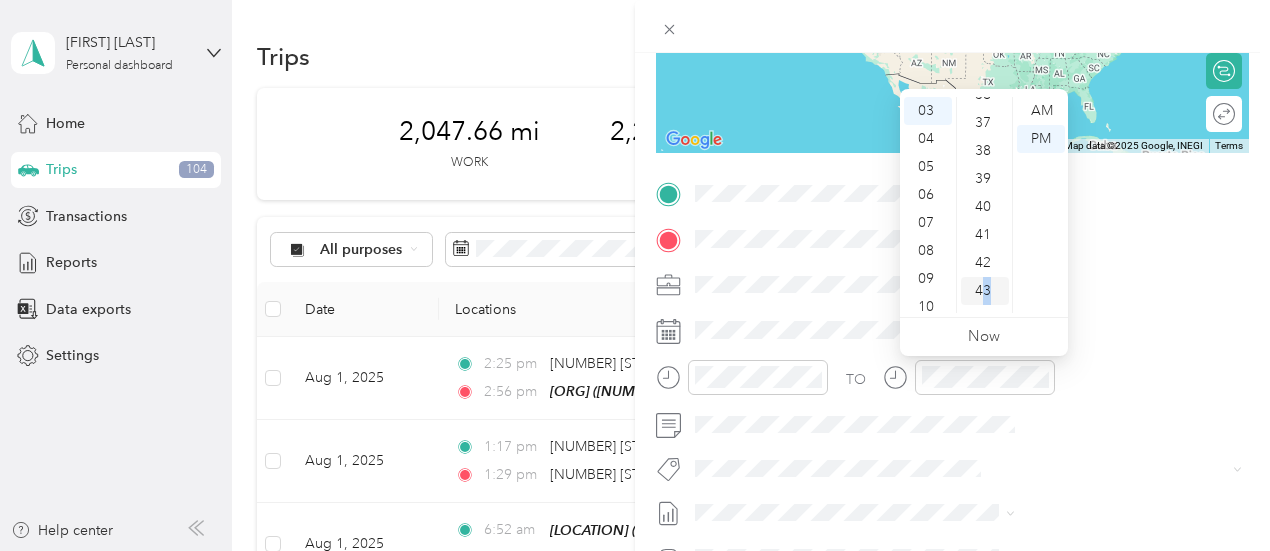 click on "43" at bounding box center [985, 291] 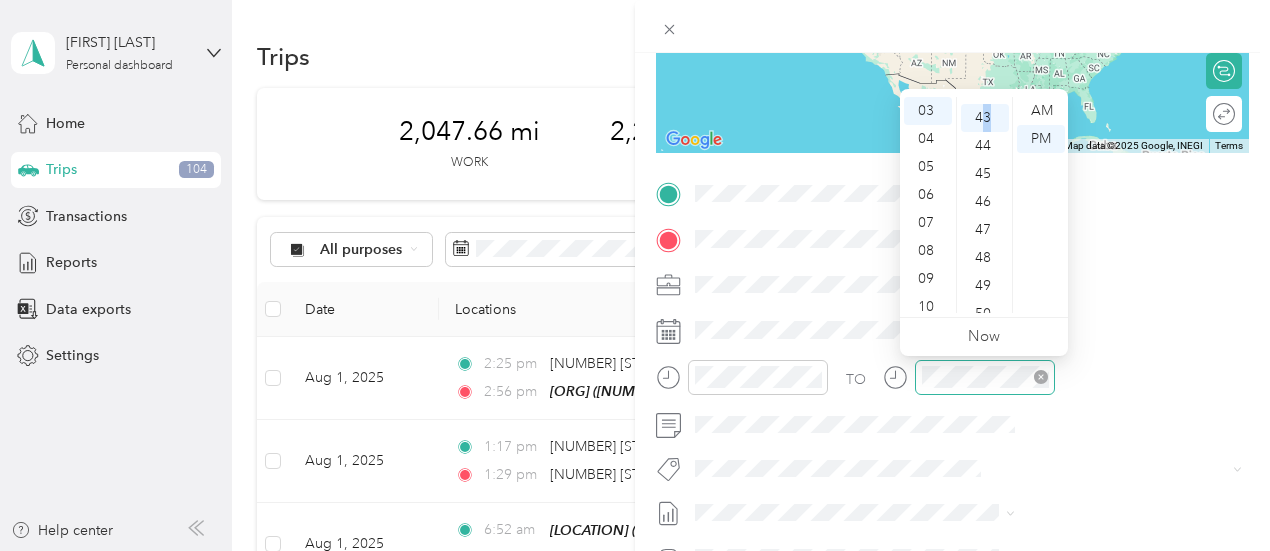 scroll, scrollTop: 1204, scrollLeft: 0, axis: vertical 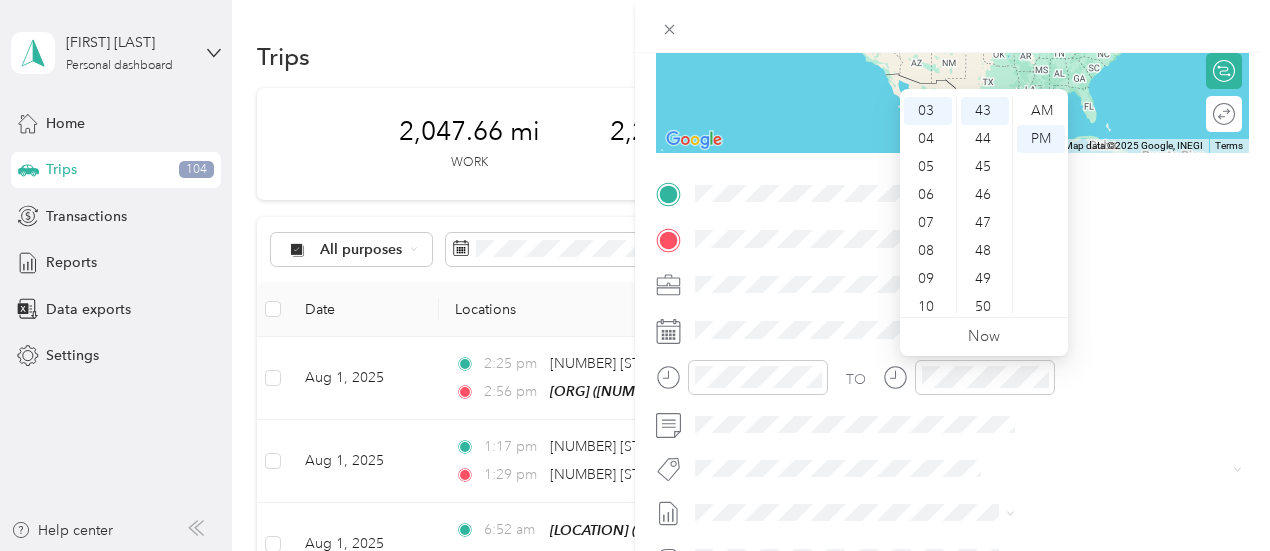 click on "47" at bounding box center (985, 223) 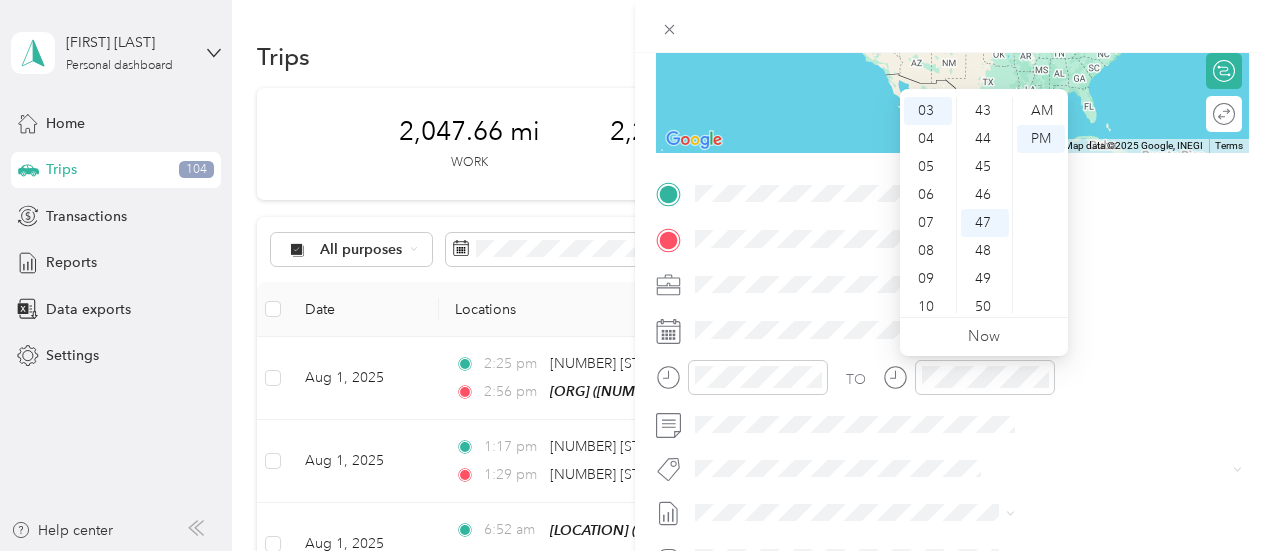 scroll, scrollTop: 1316, scrollLeft: 0, axis: vertical 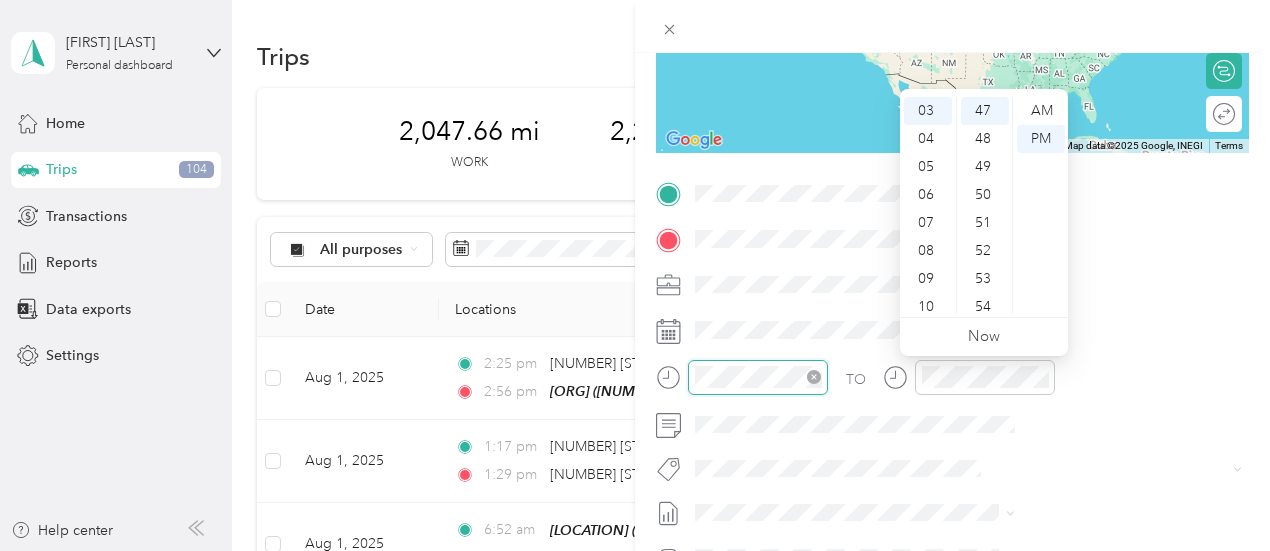click 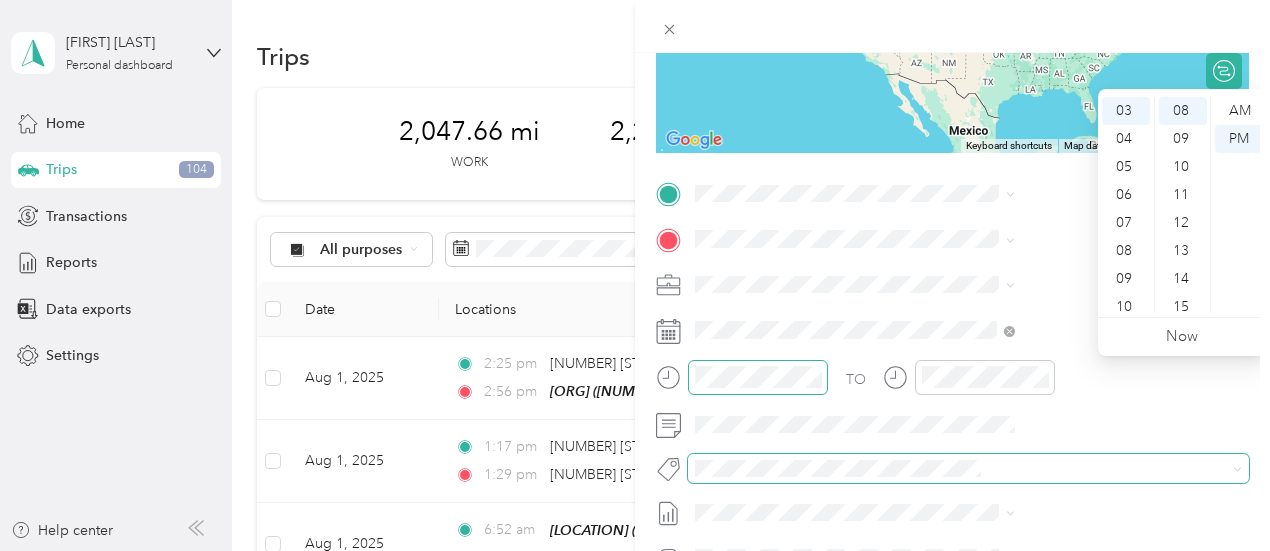 click at bounding box center (952, 468) 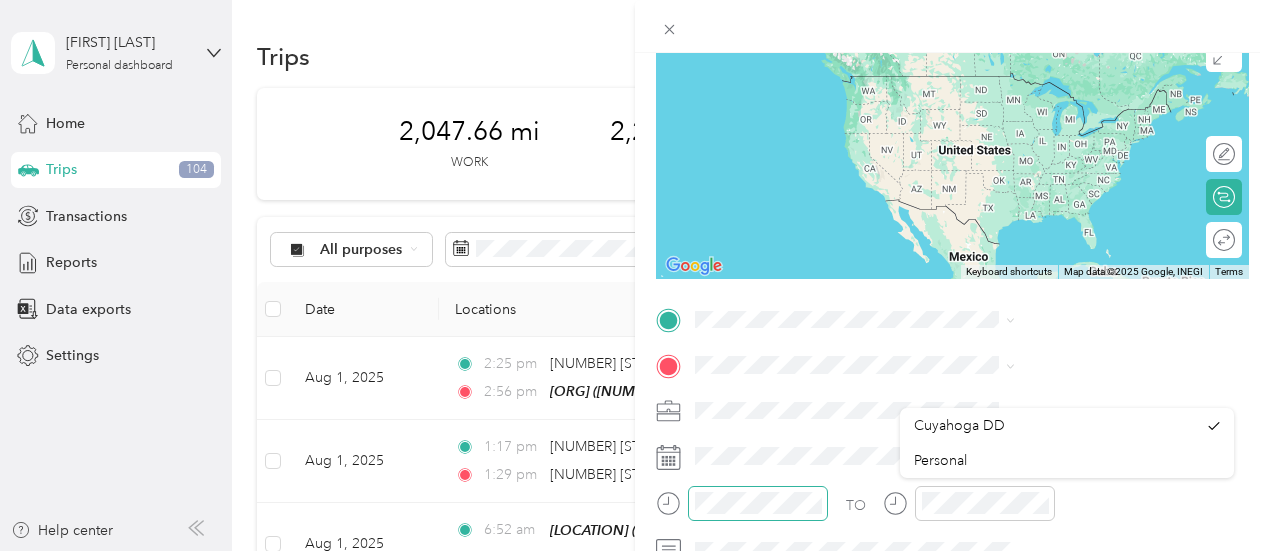 scroll, scrollTop: 200, scrollLeft: 0, axis: vertical 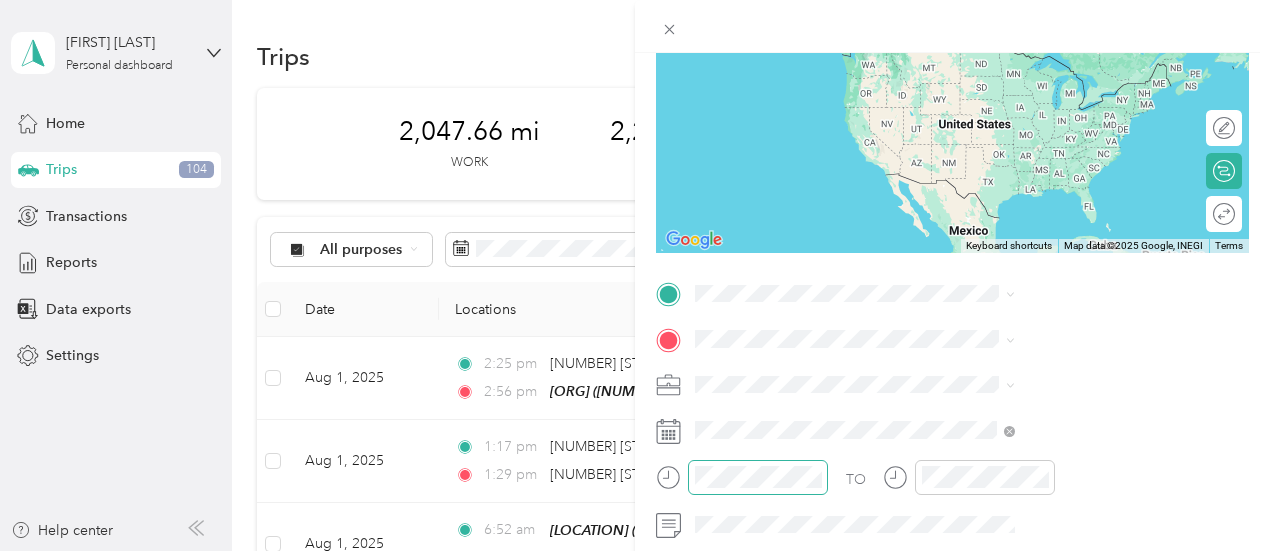 click on "[NUMBER] [STREET], [POSTAL_CODE], [CITY], [STATE], [COUNTRY]" at bounding box center (1067, 90) 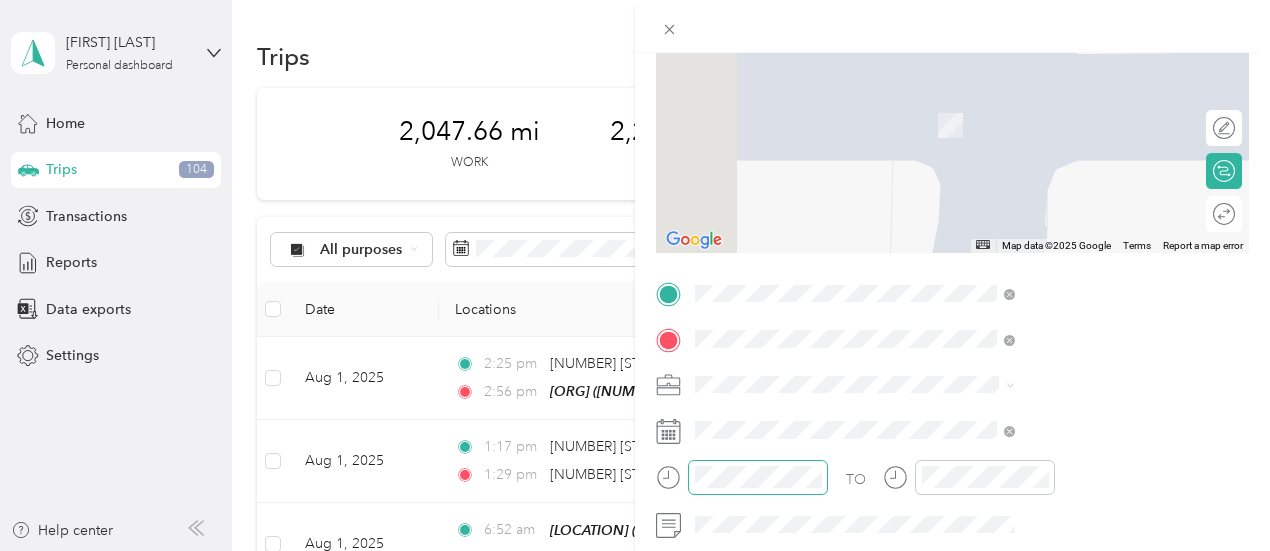 drag, startPoint x: 954, startPoint y: 420, endPoint x: 936, endPoint y: 406, distance: 22.803509 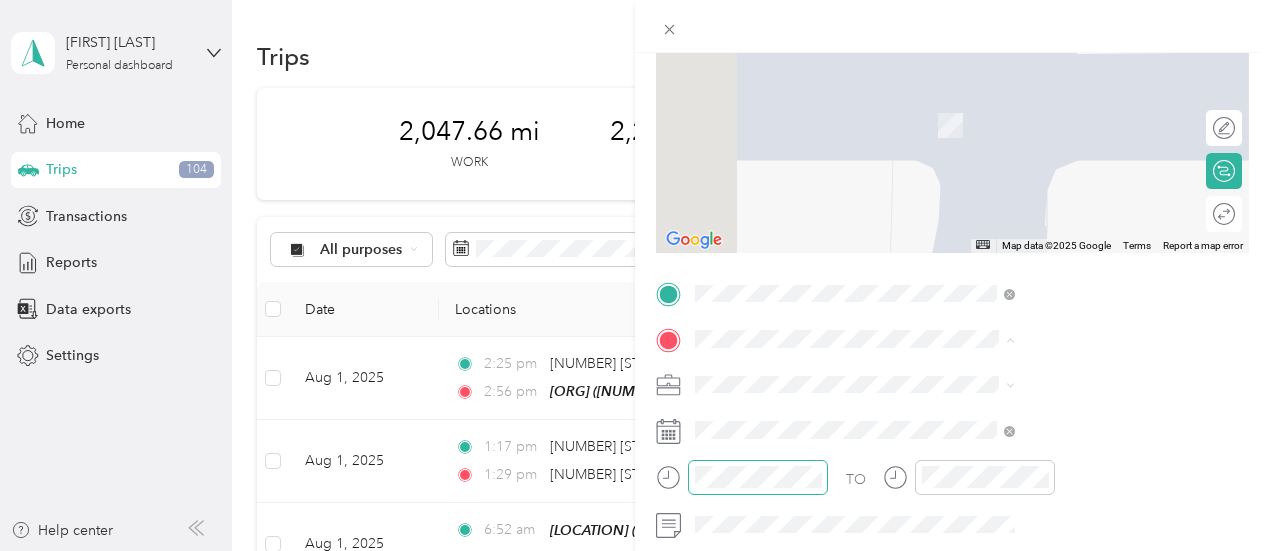 click on "[NUMBER] [STREET]
[CITY], [STATE] [POSTAL_CODE], [COUNTRY]" at bounding box center [1081, 428] 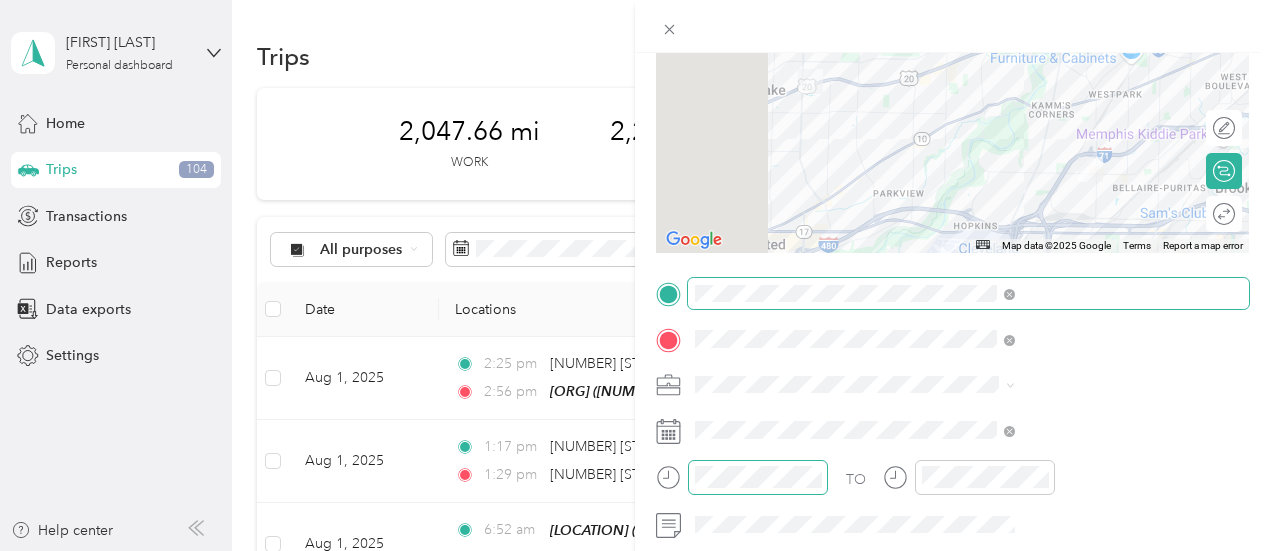 scroll, scrollTop: 400, scrollLeft: 0, axis: vertical 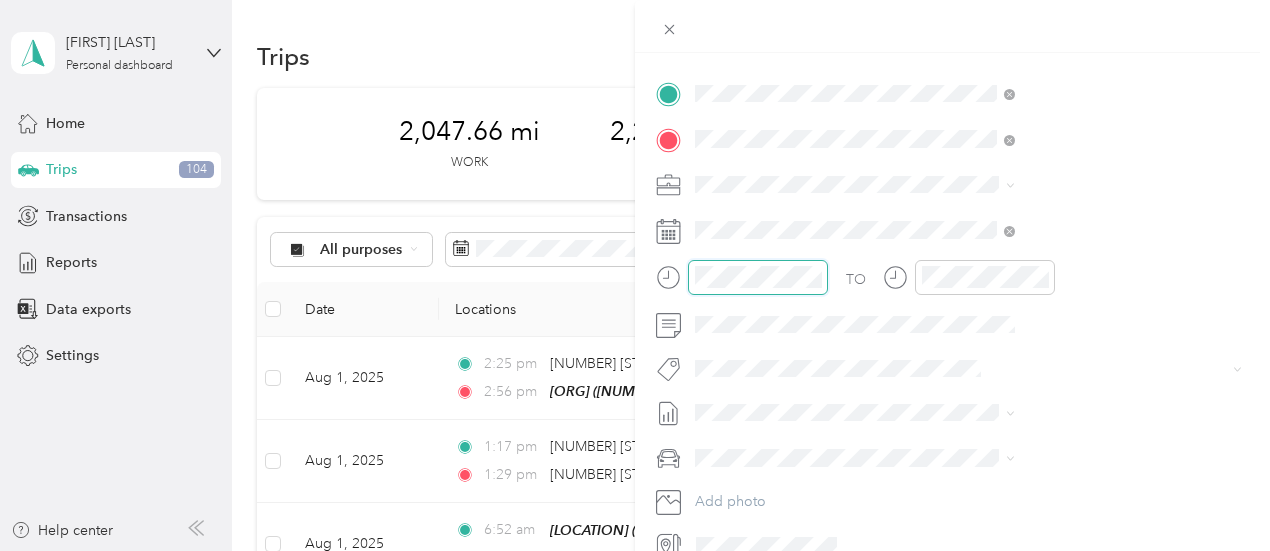 click at bounding box center (758, 277) 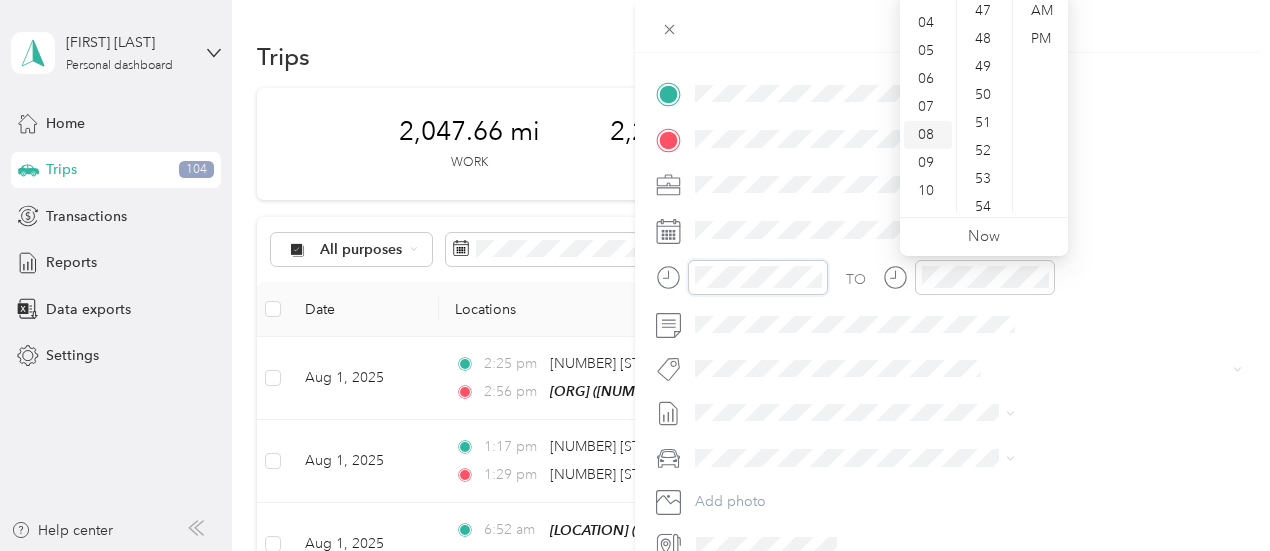 scroll, scrollTop: 120, scrollLeft: 0, axis: vertical 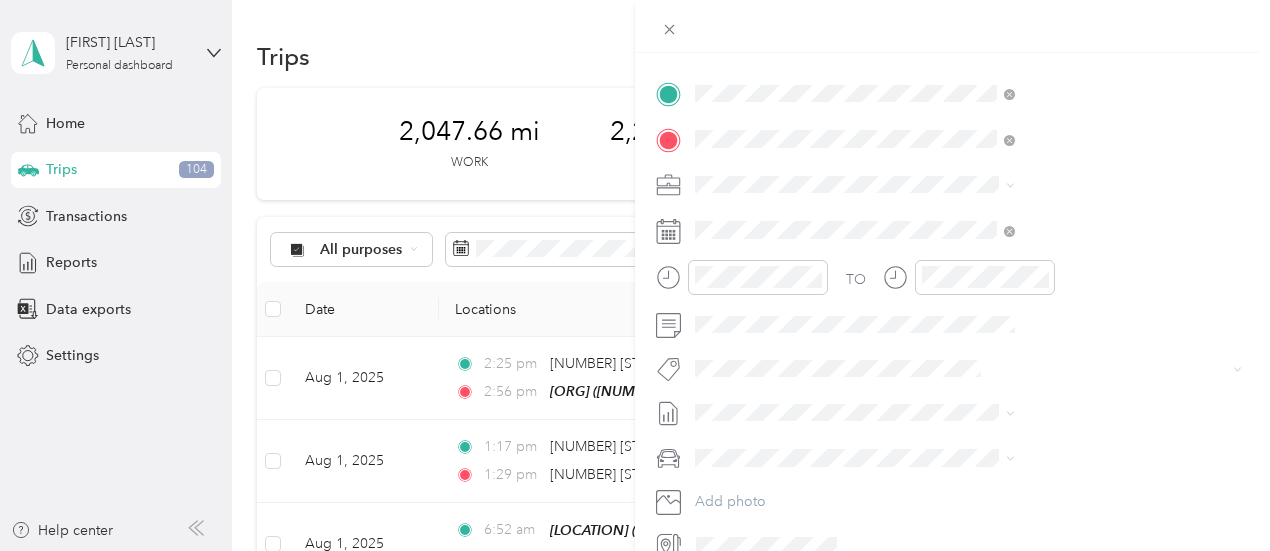 click at bounding box center (968, 185) 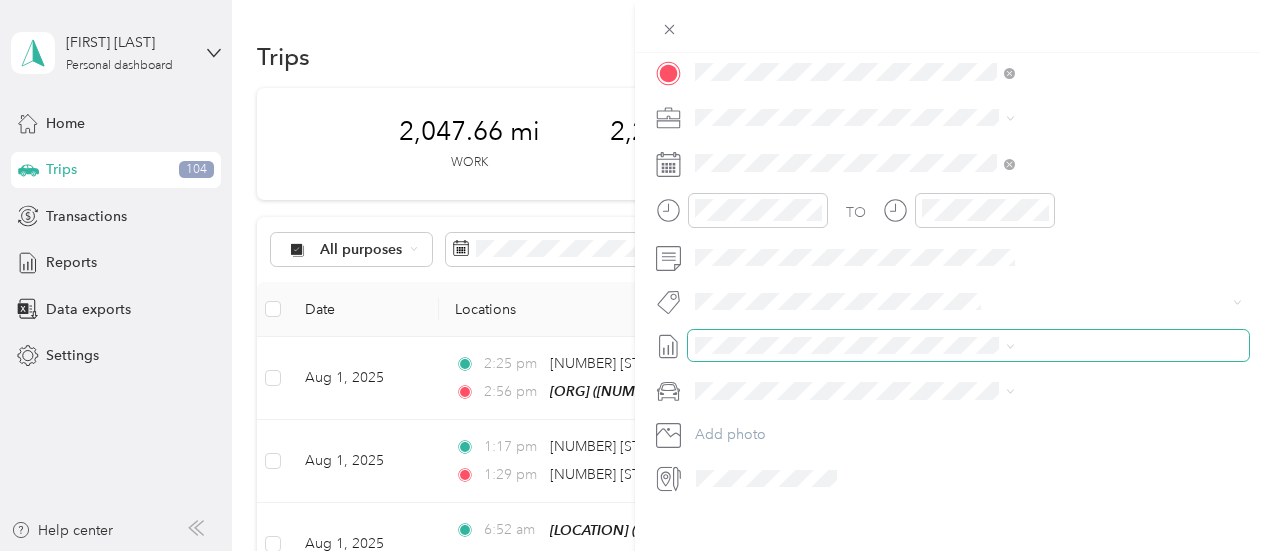 scroll, scrollTop: 498, scrollLeft: 0, axis: vertical 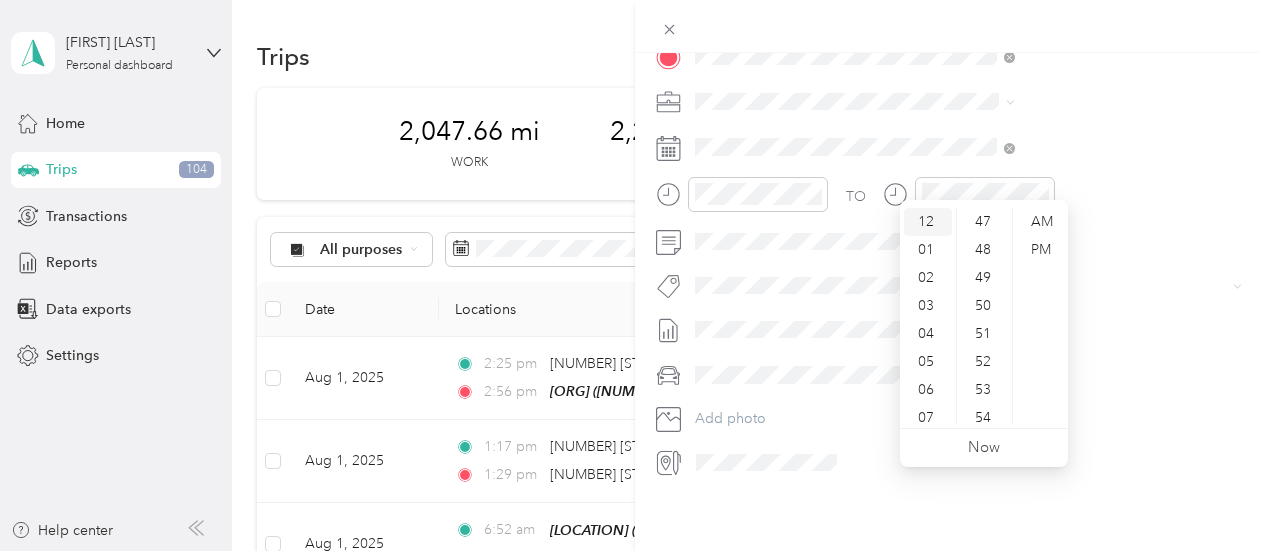 click on "12" at bounding box center (928, 222) 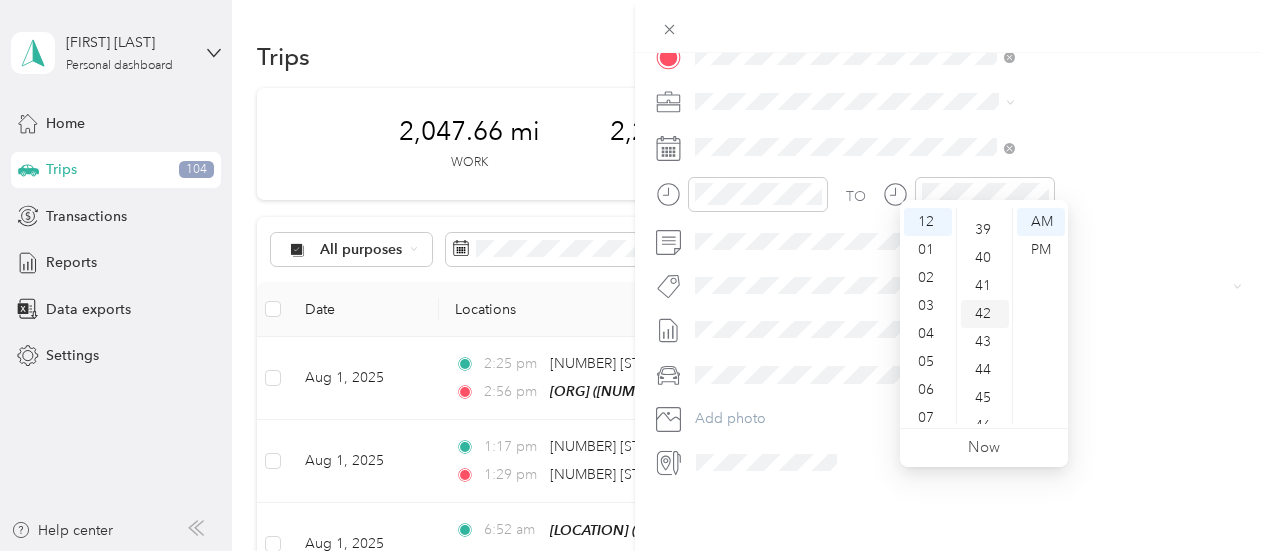 scroll, scrollTop: 1116, scrollLeft: 0, axis: vertical 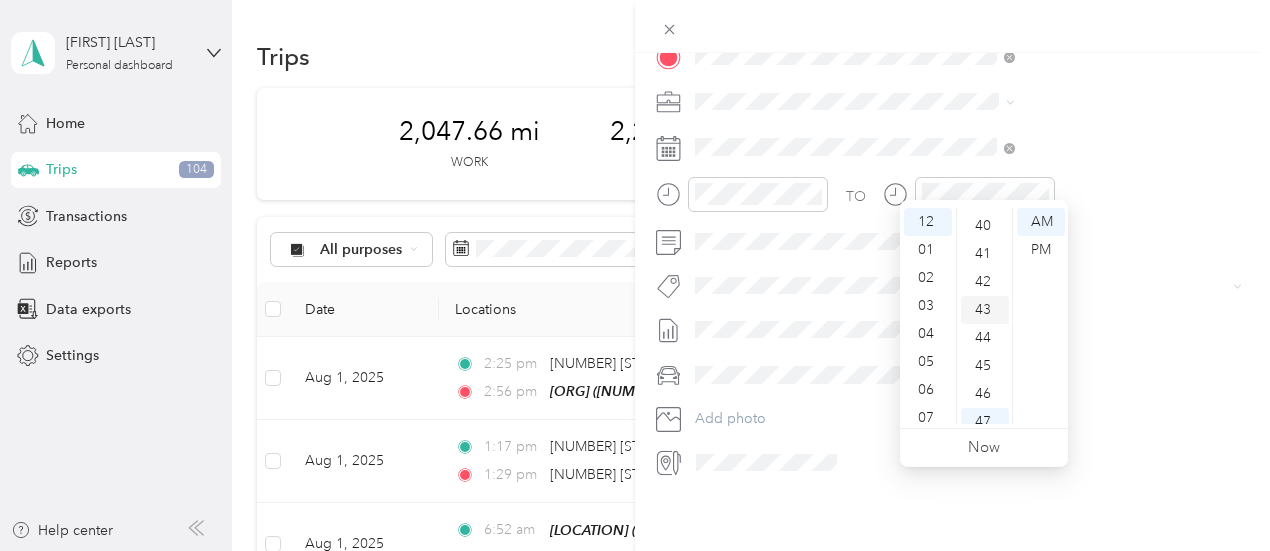 click on "43" at bounding box center [985, 310] 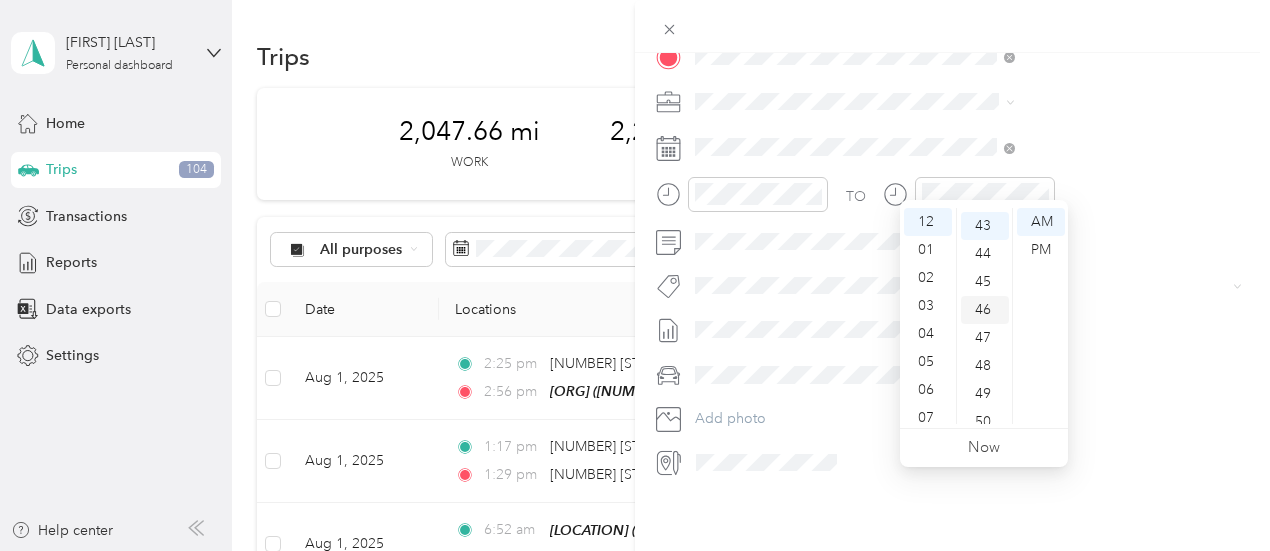 scroll, scrollTop: 1204, scrollLeft: 0, axis: vertical 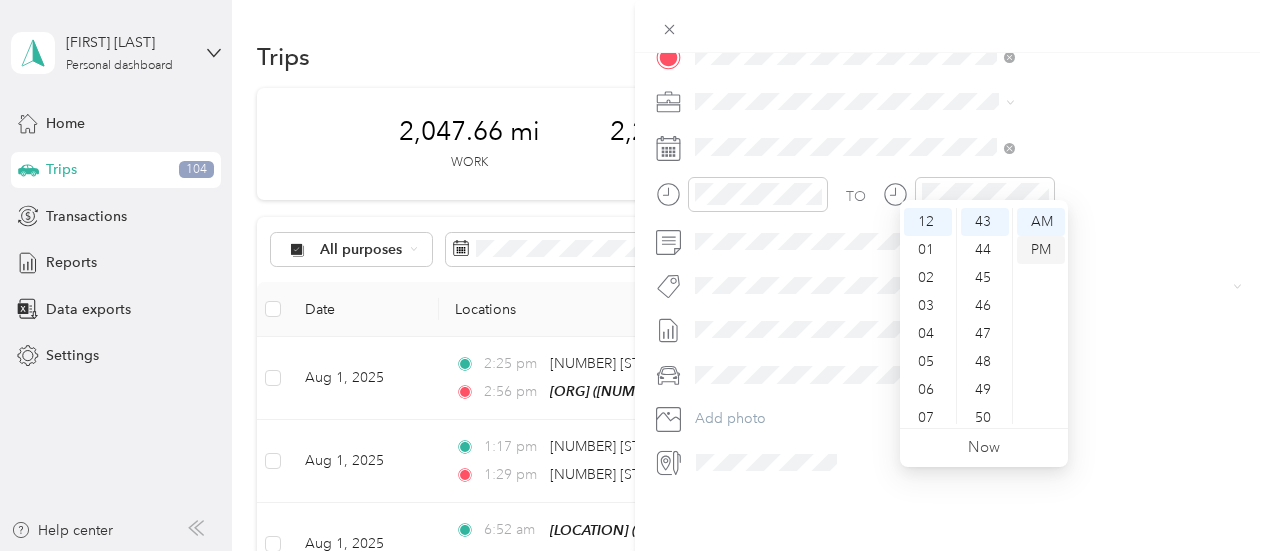 click on "PM" at bounding box center [1041, 250] 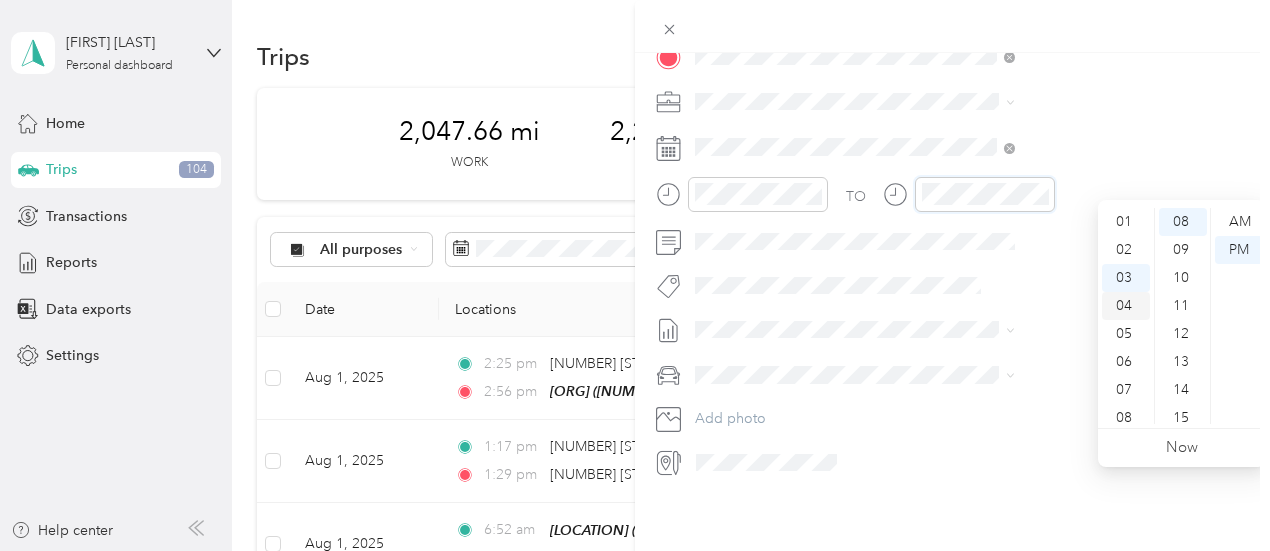 scroll, scrollTop: 0, scrollLeft: 0, axis: both 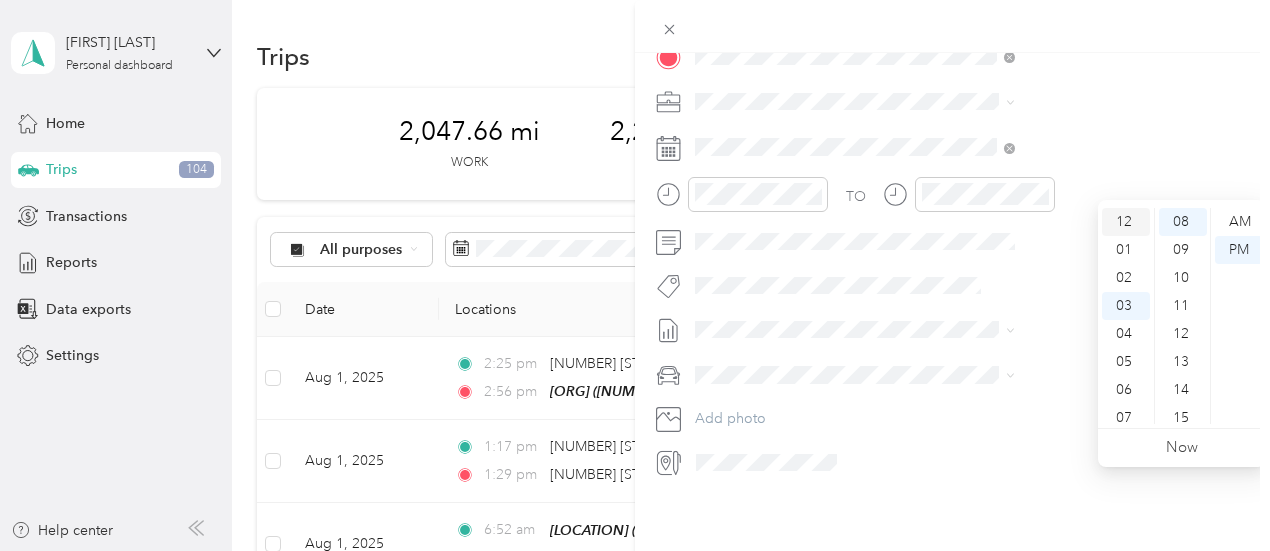 click on "12" at bounding box center [1126, 222] 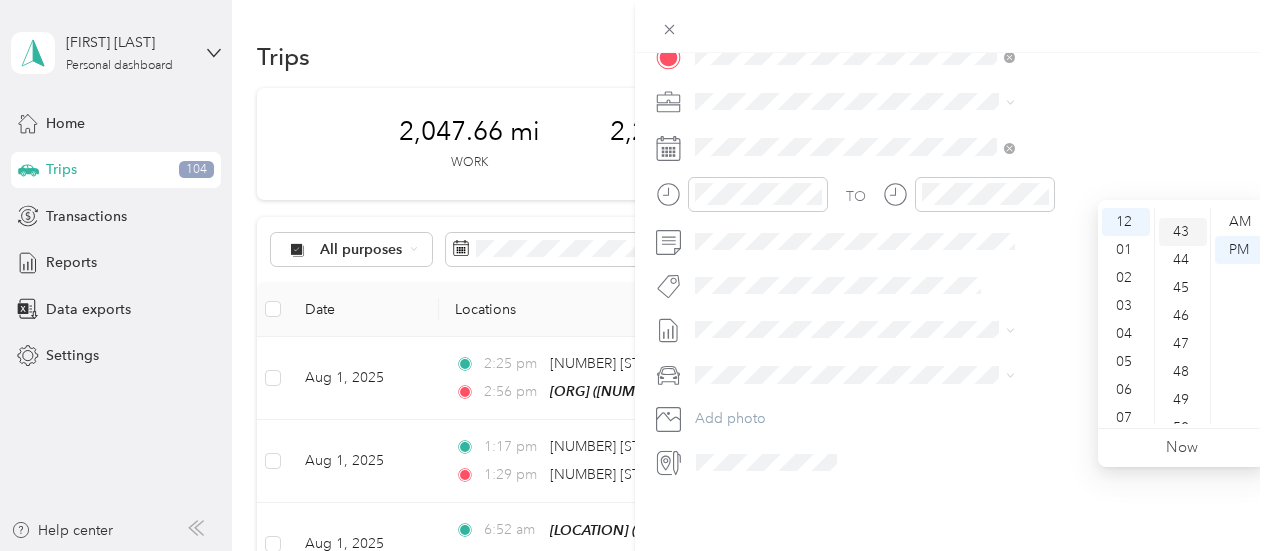 scroll, scrollTop: 1324, scrollLeft: 0, axis: vertical 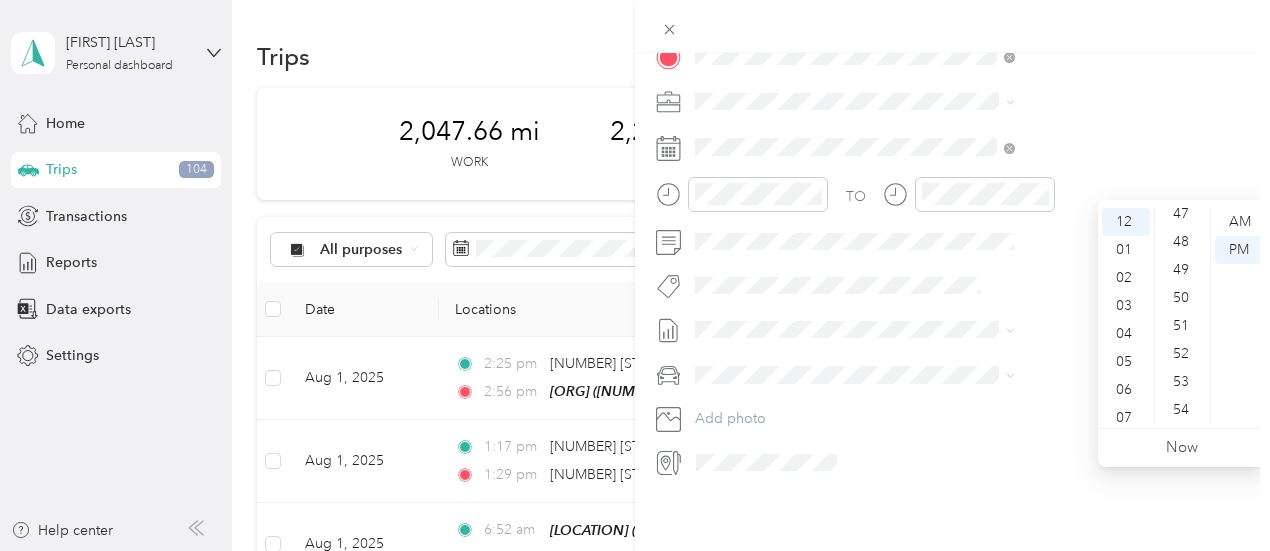 drag, startPoint x: 1174, startPoint y: 359, endPoint x: 1198, endPoint y: 333, distance: 35.383614 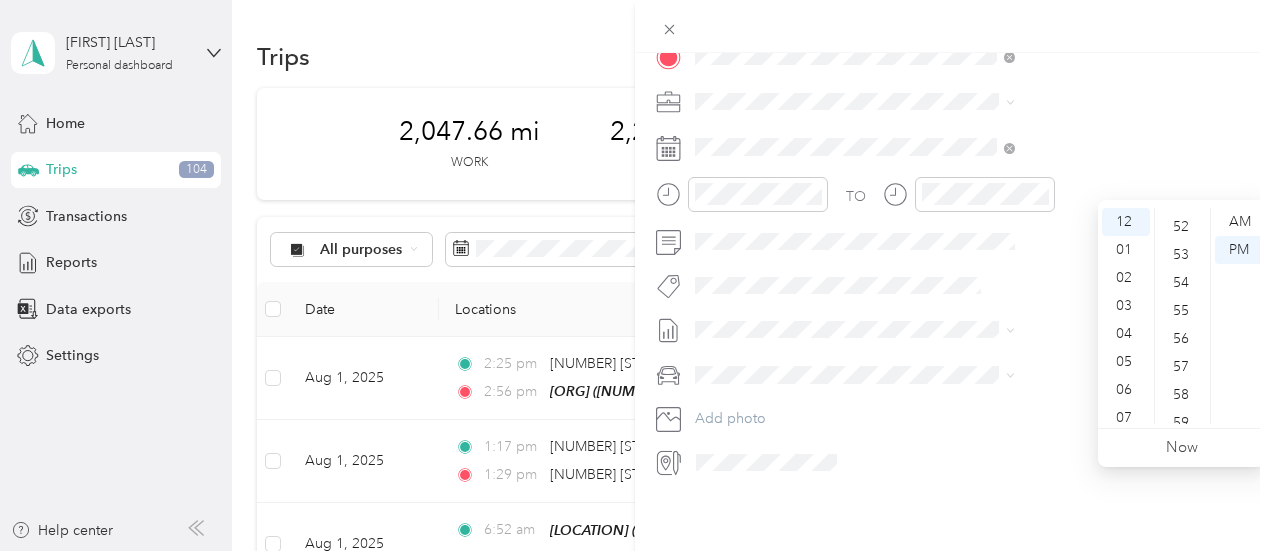 scroll, scrollTop: 1456, scrollLeft: 0, axis: vertical 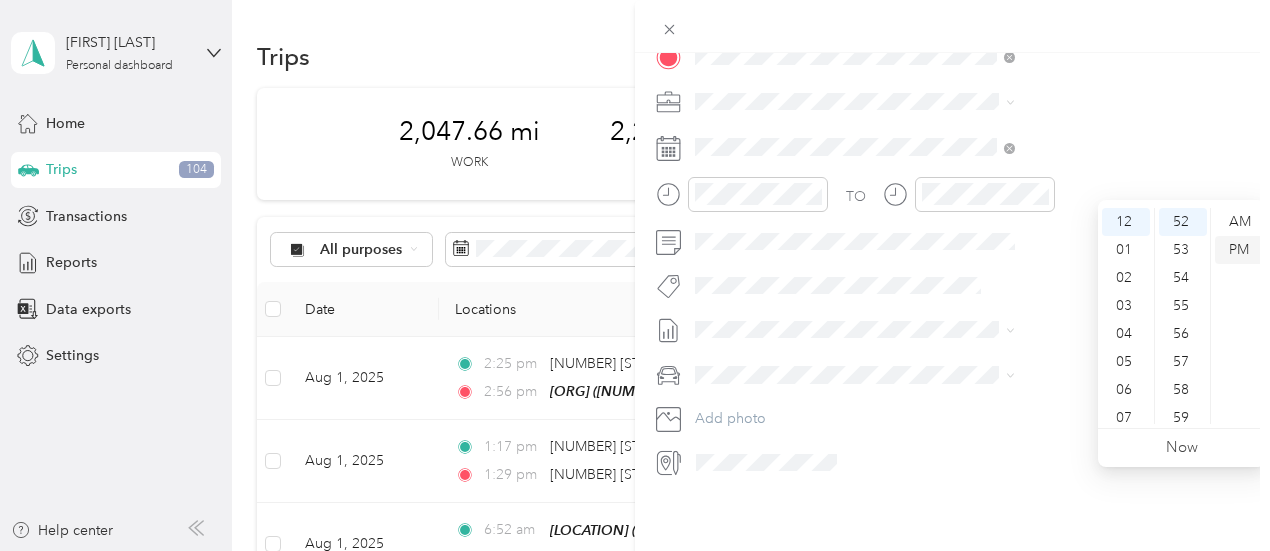 drag, startPoint x: 1239, startPoint y: 249, endPoint x: 1210, endPoint y: 250, distance: 29.017237 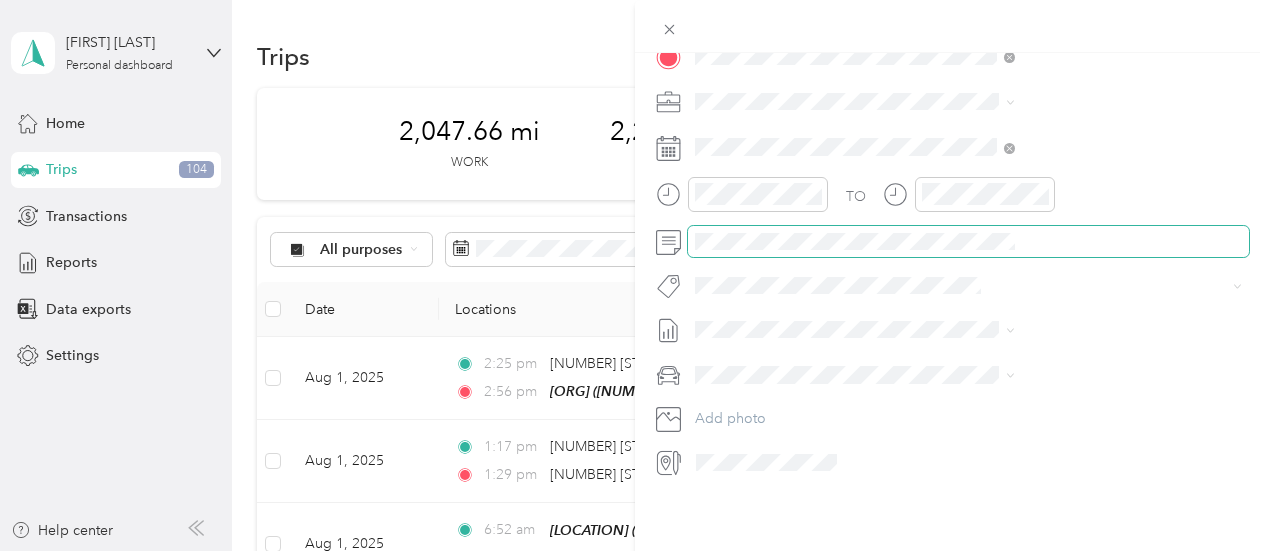 scroll, scrollTop: 0, scrollLeft: 26, axis: horizontal 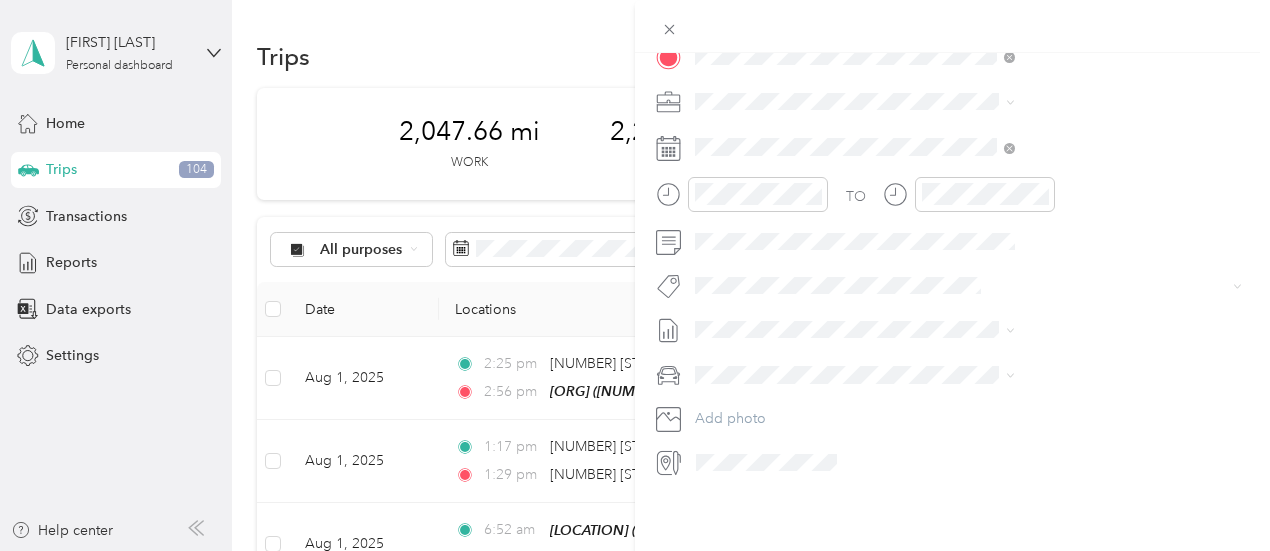 click on "New Trip Save This trip cannot be edited because it is either under review, approved, or paid. Contact your Team Manager to edit it. Miles ← Move left → Move right ↑ Move up ↓ Move down + Zoom in - Zoom out Home Jump left by 75% End Jump right by 75% Page Up Jump up by 75% Page Down Jump down by 75% Map Data Map data ©2025 Google Map data ©2025 Google 2 km  Click to toggle between metric and imperial units Terms Report a map error Edit route Calculate route Round trip TO Add photo" at bounding box center (952, 31) 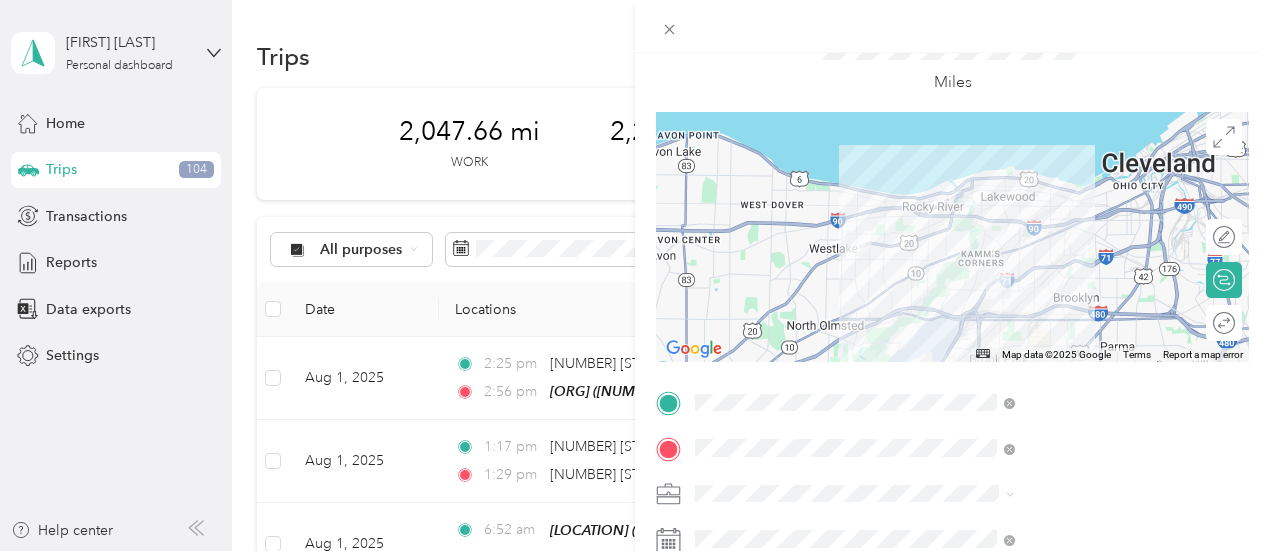 scroll, scrollTop: 0, scrollLeft: 0, axis: both 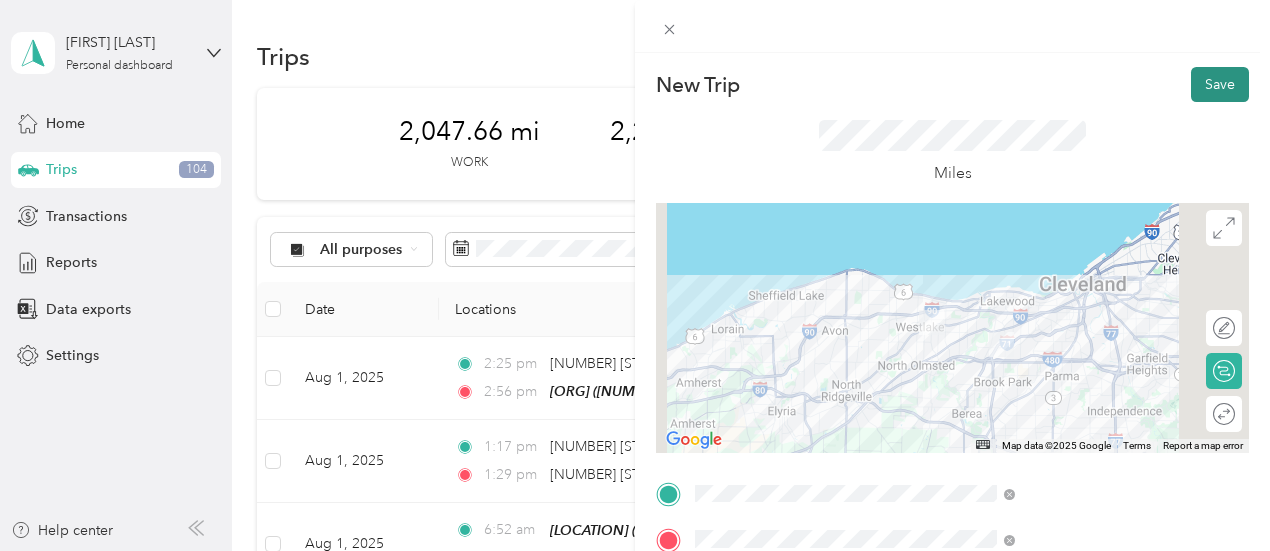 click on "Save" at bounding box center [1220, 84] 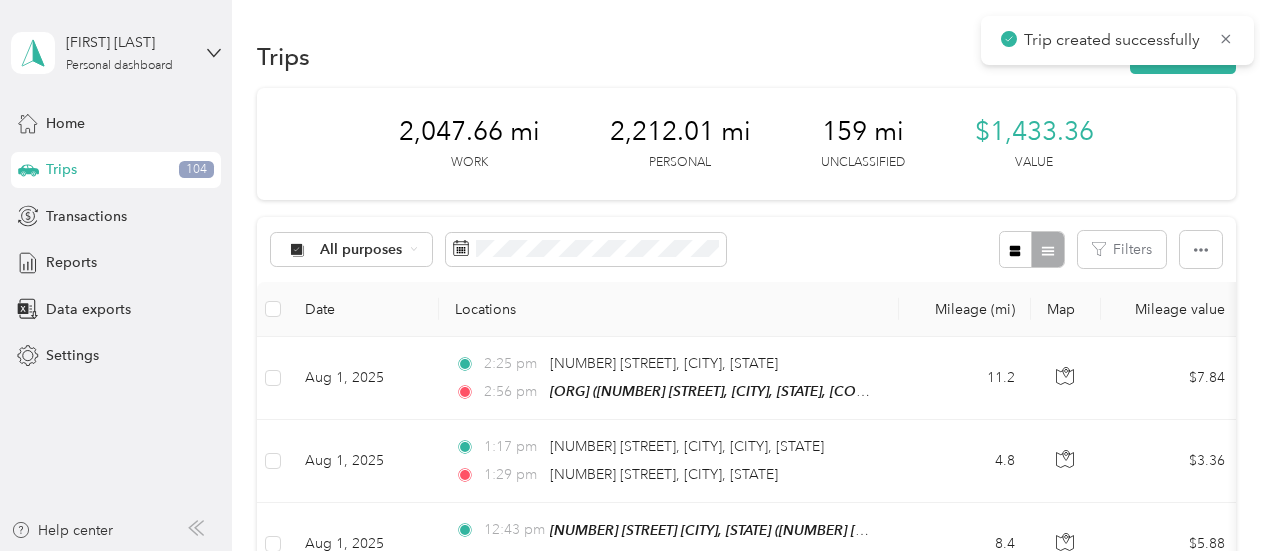 scroll, scrollTop: 200, scrollLeft: 0, axis: vertical 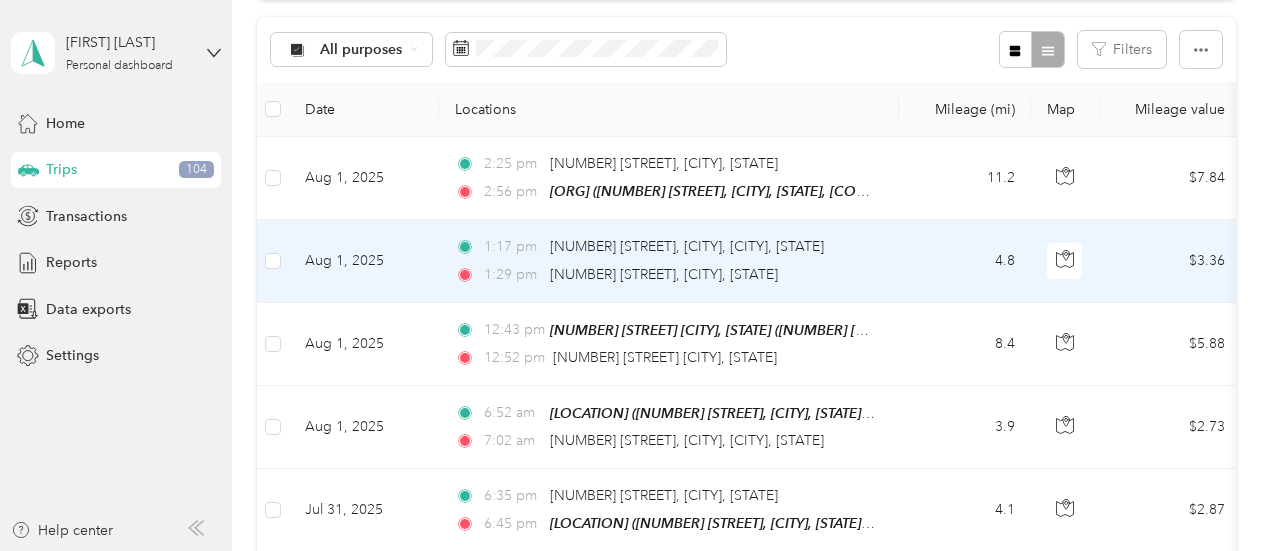 click on "[TIME] [NUMBER] [STREET], [CITY], [CITY], [STATE] [TIME] [NUMBER] [STREET], [CITY], [STATE]" at bounding box center [669, 261] 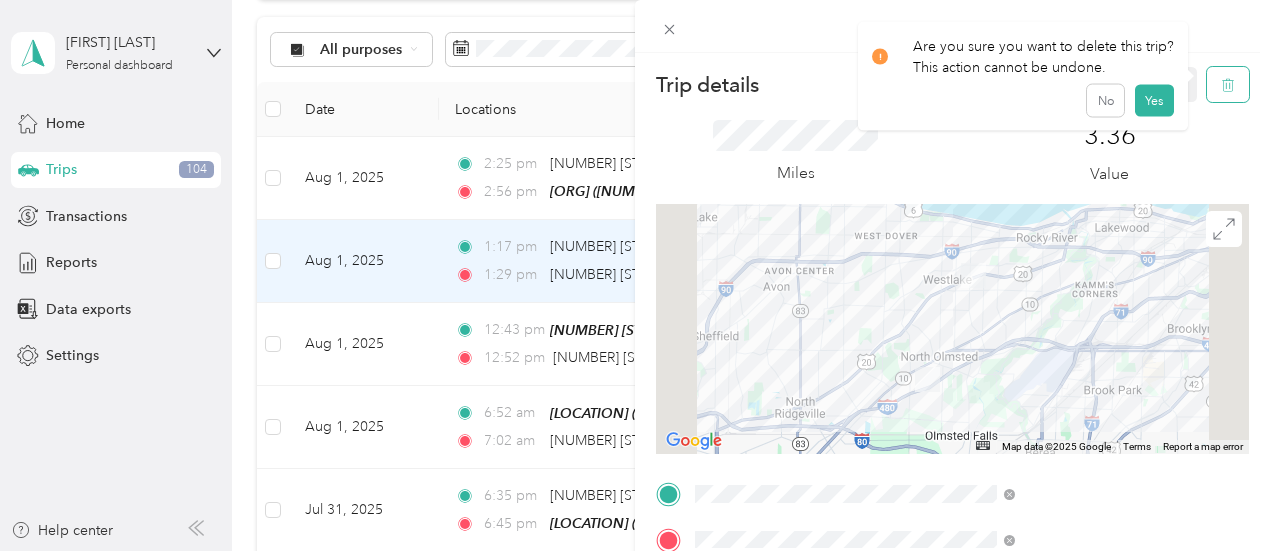 click 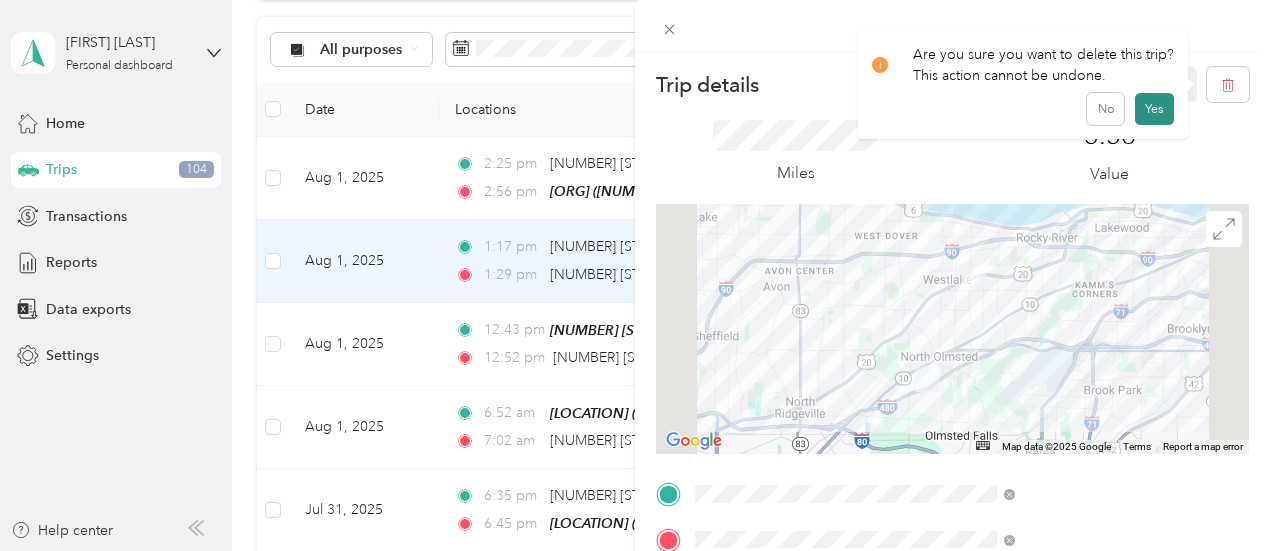 click on "Yes" at bounding box center [1154, 109] 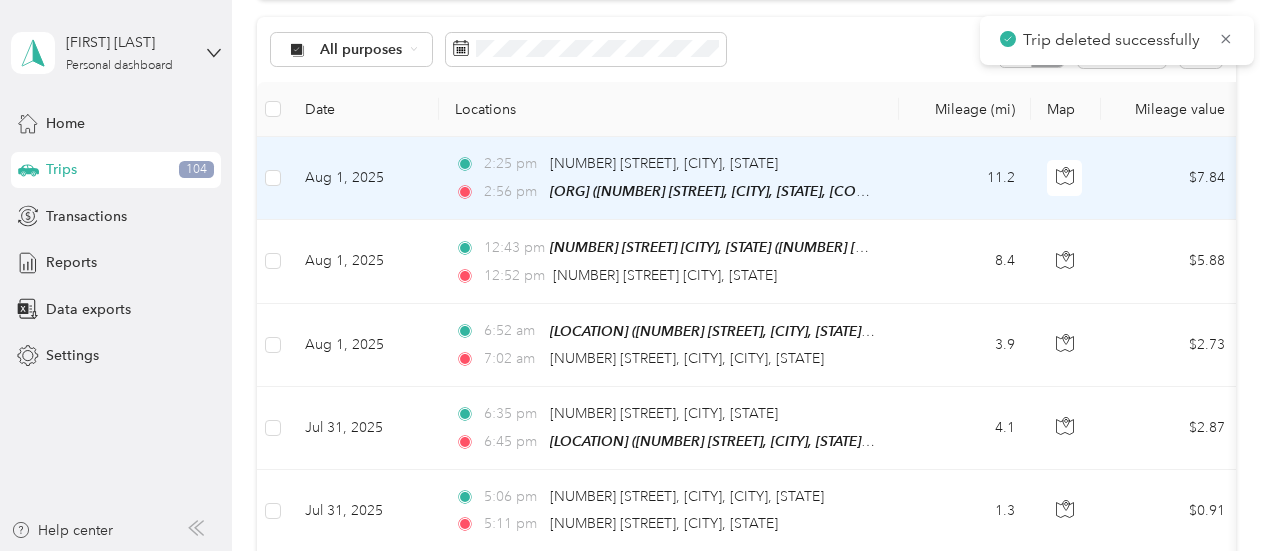 click on "11.2" at bounding box center [965, 178] 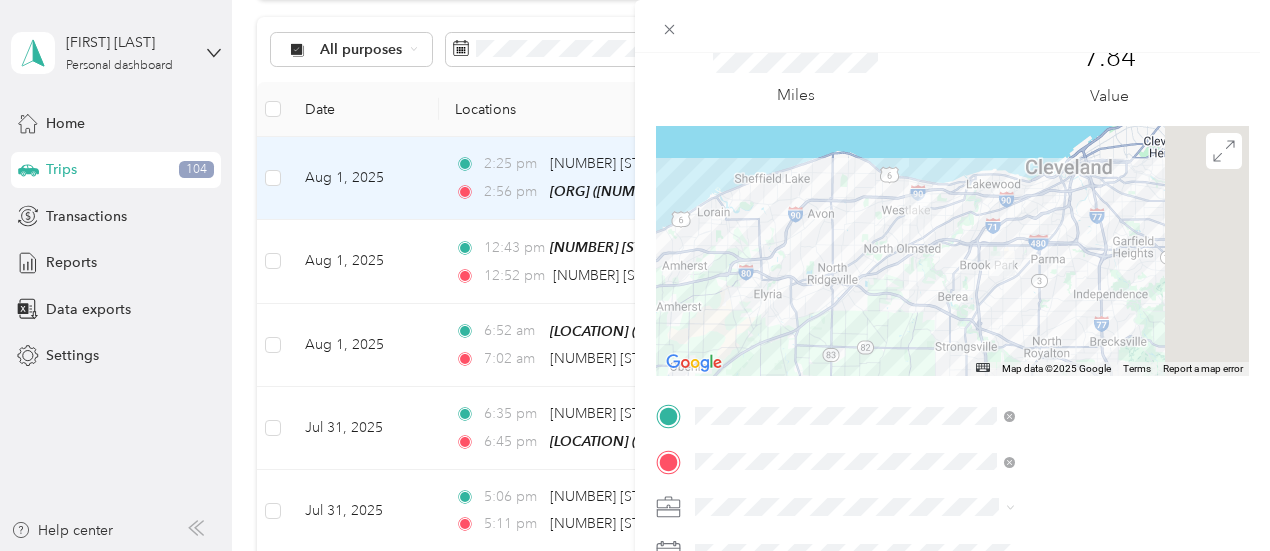 scroll, scrollTop: 200, scrollLeft: 0, axis: vertical 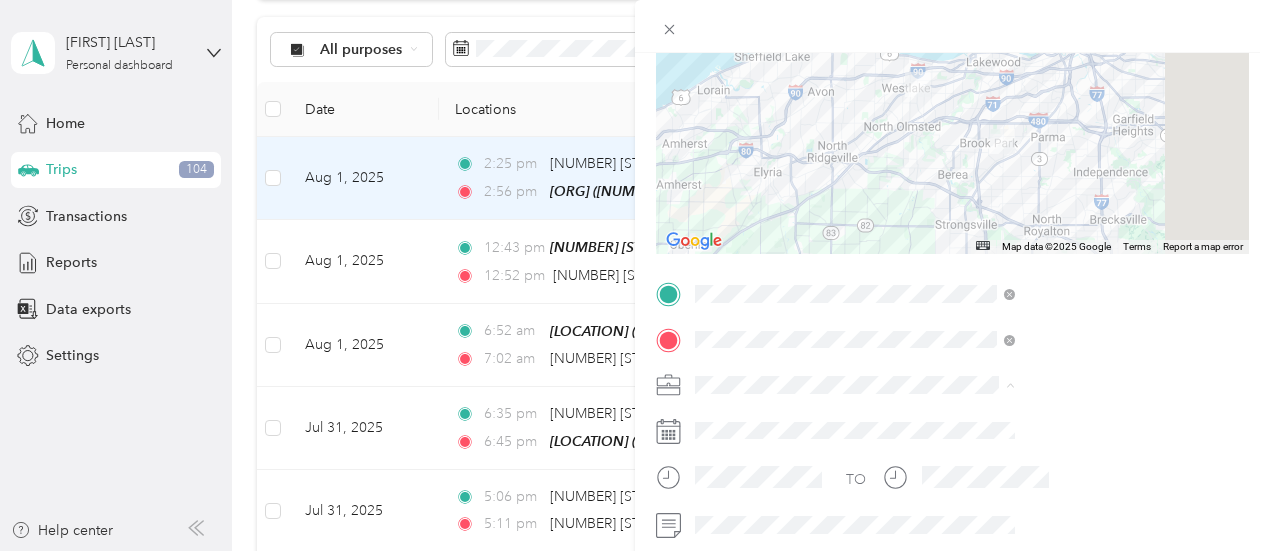 click on "Cuyahoga DD" at bounding box center [959, 419] 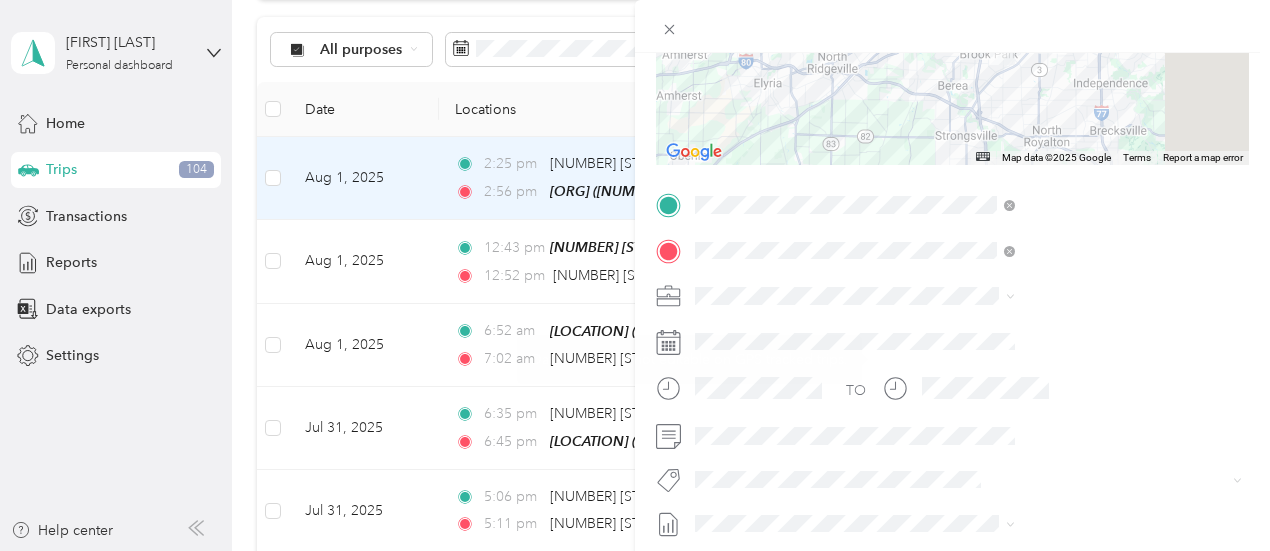 scroll, scrollTop: 400, scrollLeft: 0, axis: vertical 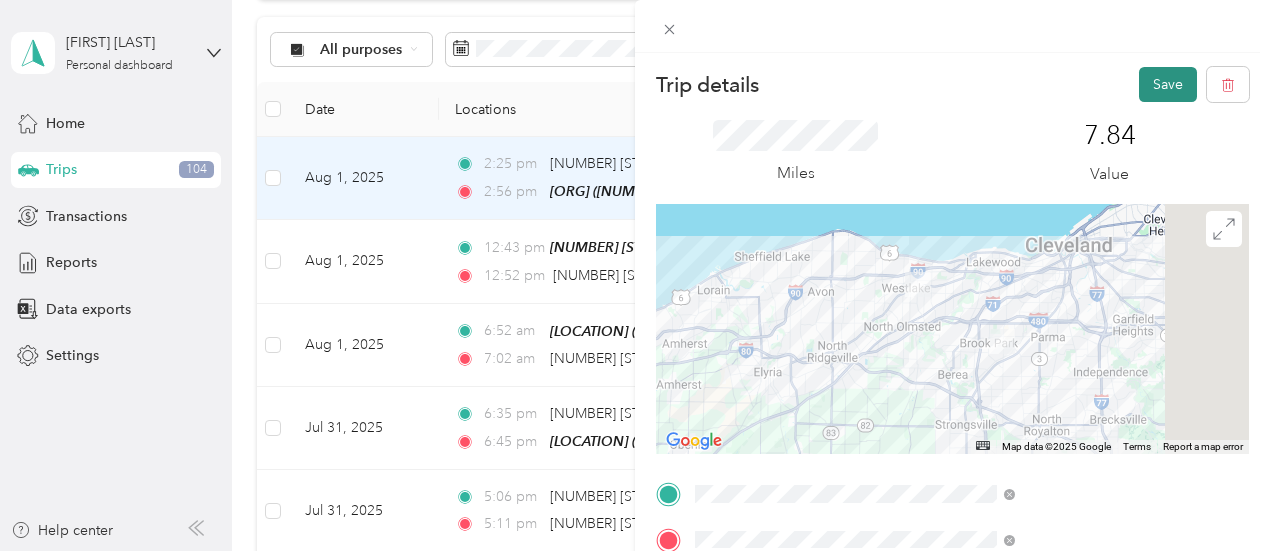 click on "Save" at bounding box center (1168, 84) 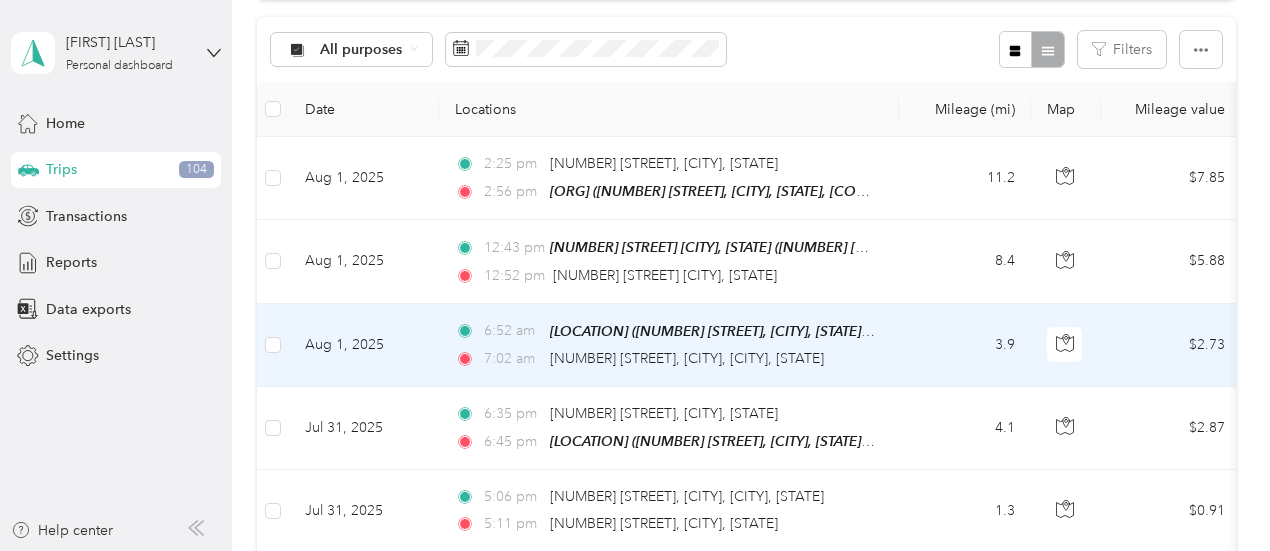 click on "[TIME] [LOCATION] ([NUMBER] [STREET], [CITY], [CITY], [STATE], [COUNTRY] , [CITY], [STATE]) [TIME] [NUMBER] [STREET], [CITY], [CITY], [STATE]" at bounding box center [669, 345] 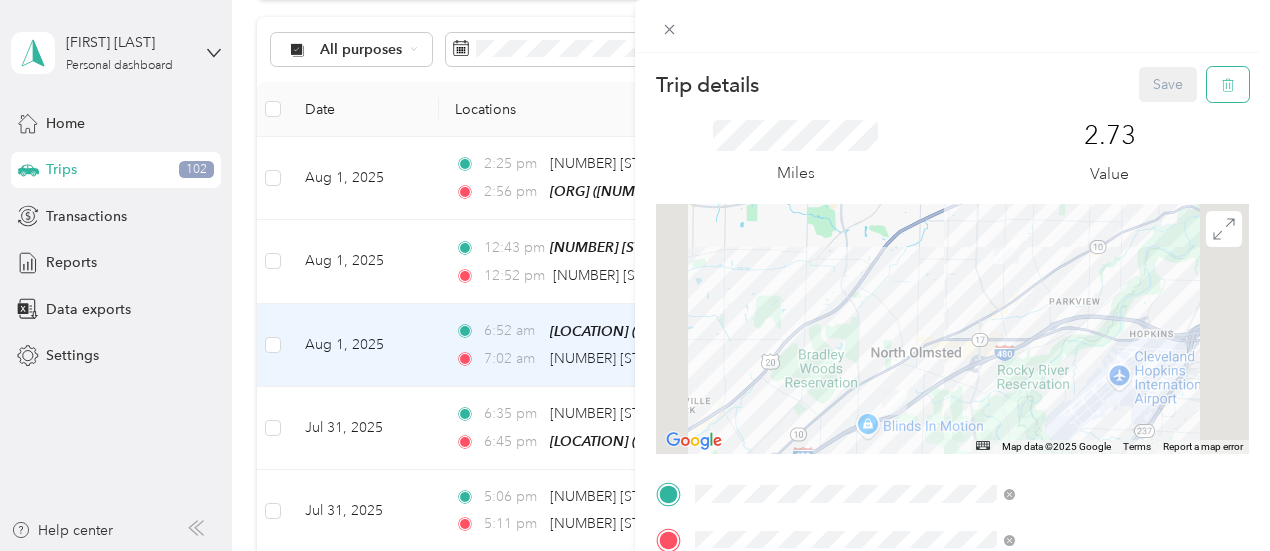 click 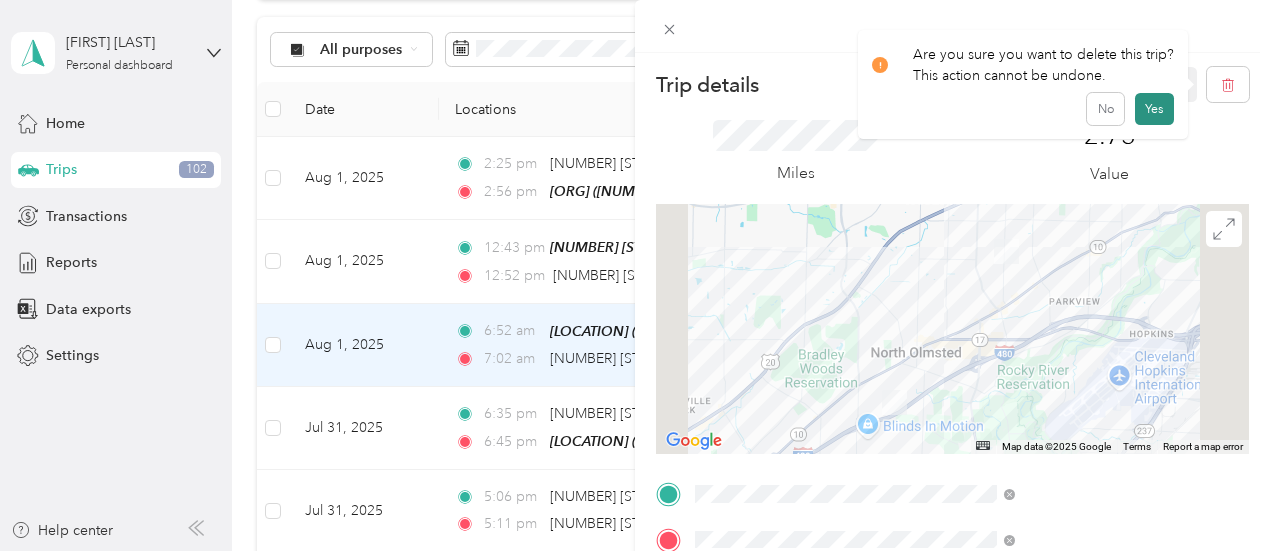 click on "Yes" at bounding box center [1154, 109] 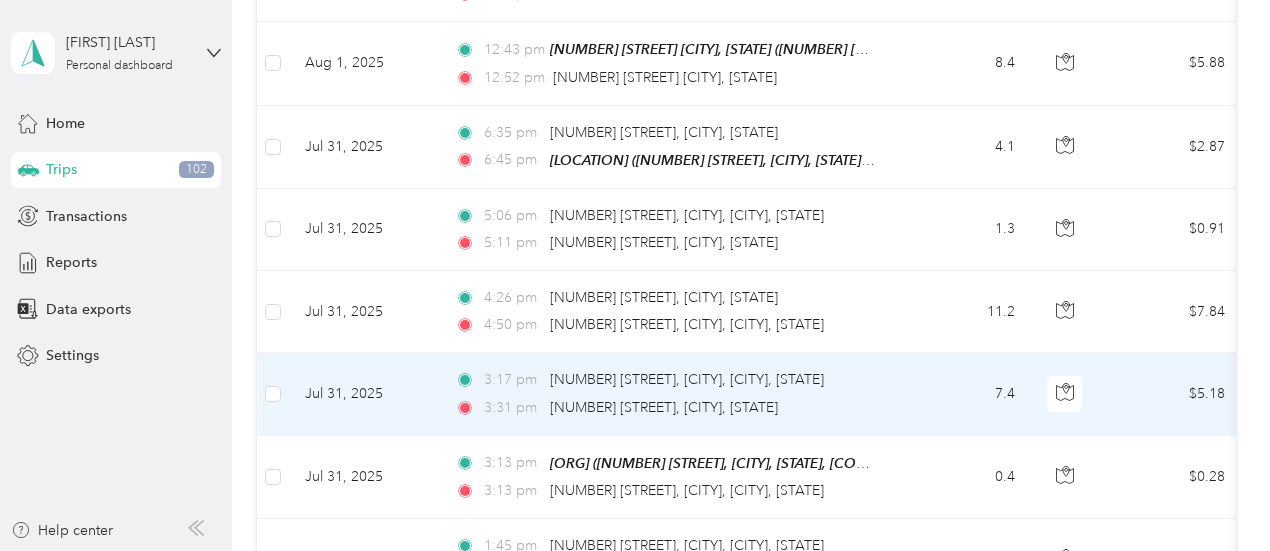 scroll, scrollTop: 400, scrollLeft: 0, axis: vertical 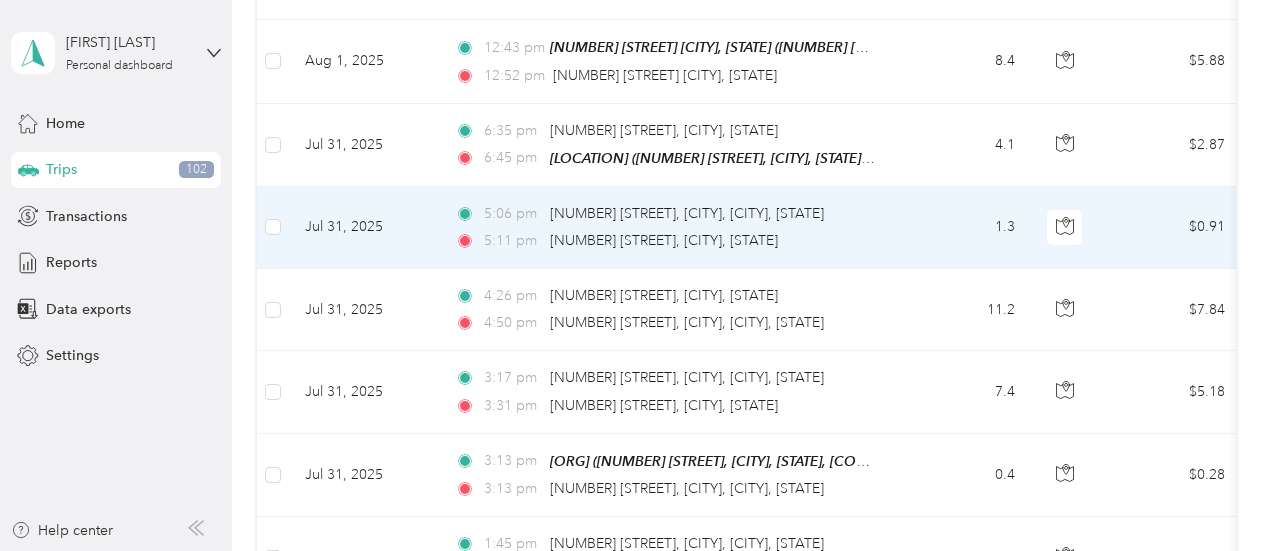 click on "1.3" at bounding box center (965, 228) 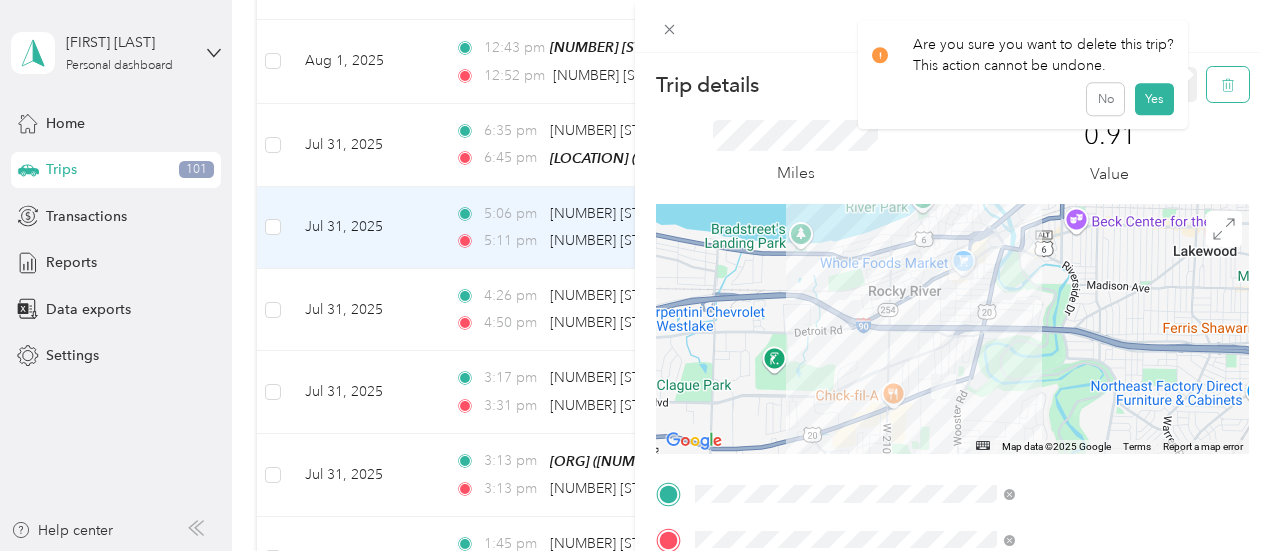 drag, startPoint x: 1214, startPoint y: 87, endPoint x: 1198, endPoint y: 88, distance: 16.03122 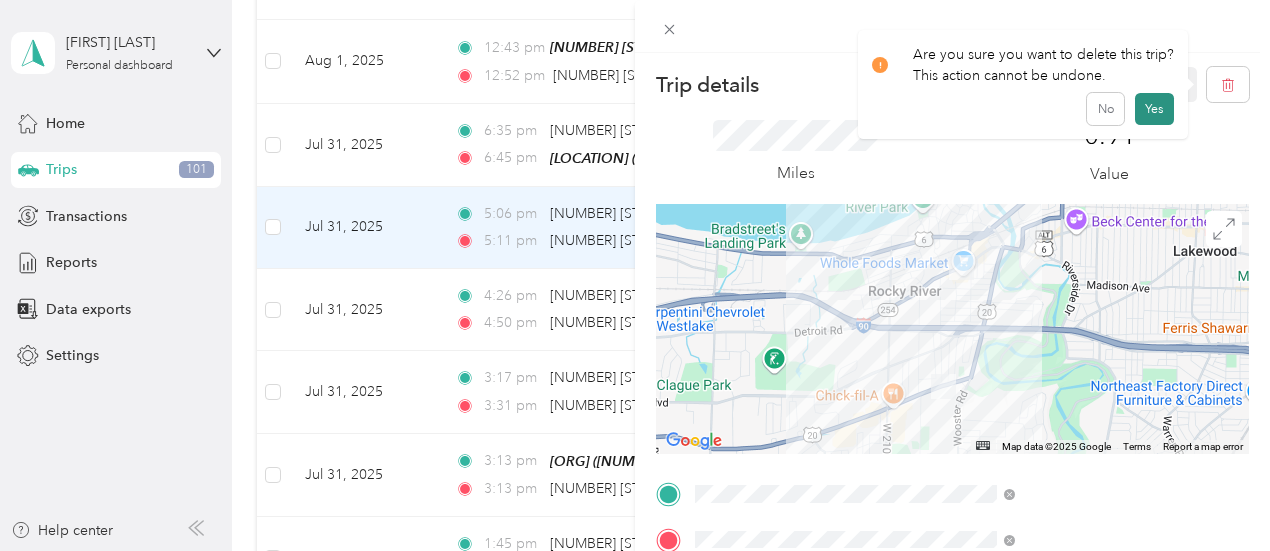 click on "Yes" at bounding box center [1154, 109] 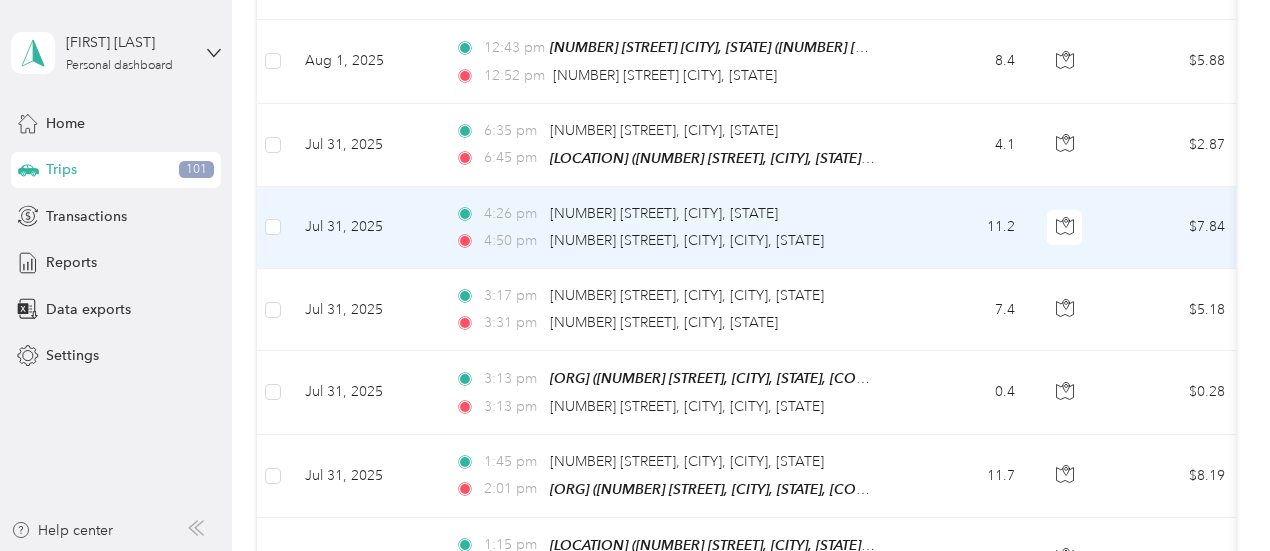 click on "11.2" at bounding box center [965, 228] 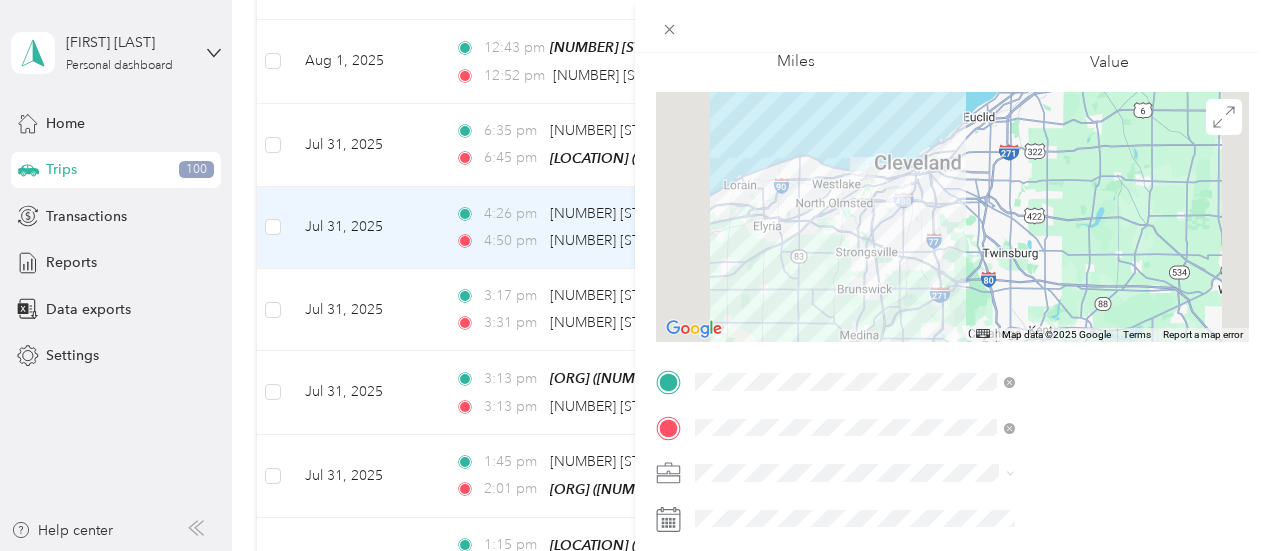 scroll, scrollTop: 200, scrollLeft: 0, axis: vertical 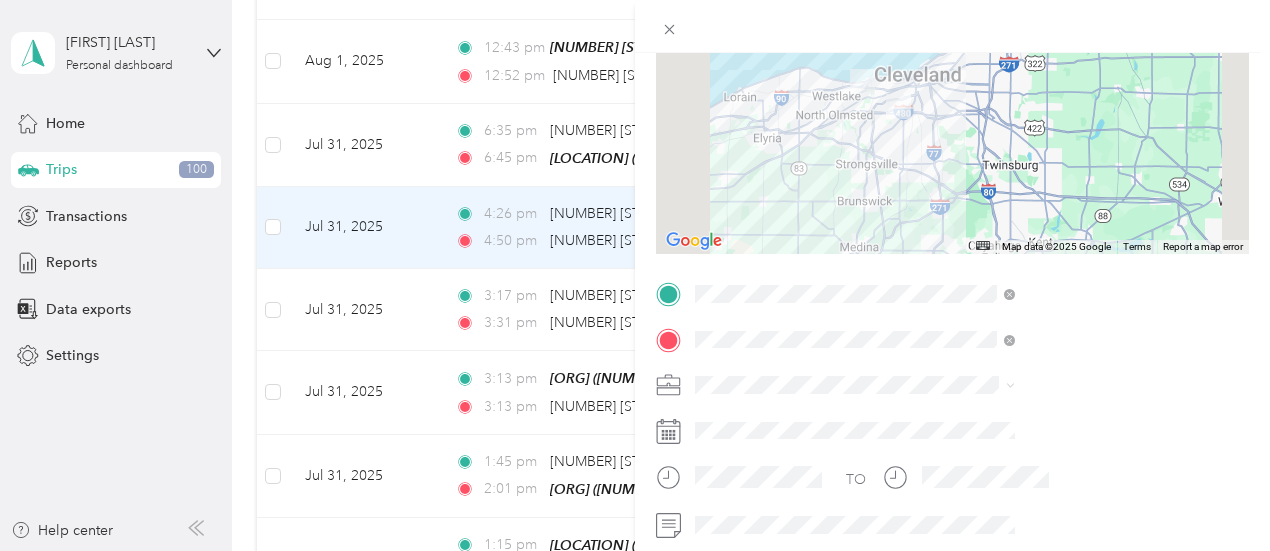 click on "[NUMBER] [STREET], [CITY], [STATE], [COUNTRY] , [POSTAL_CODE], [CITY], [STATE]" at bounding box center (1066, 314) 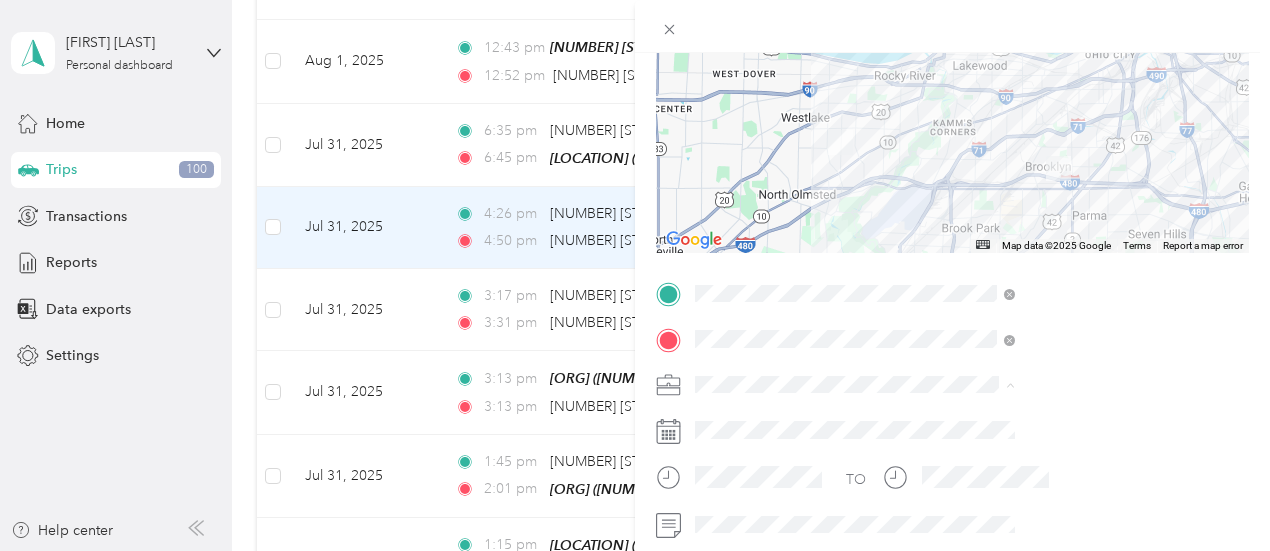 click on "Personal" at bounding box center (1067, 454) 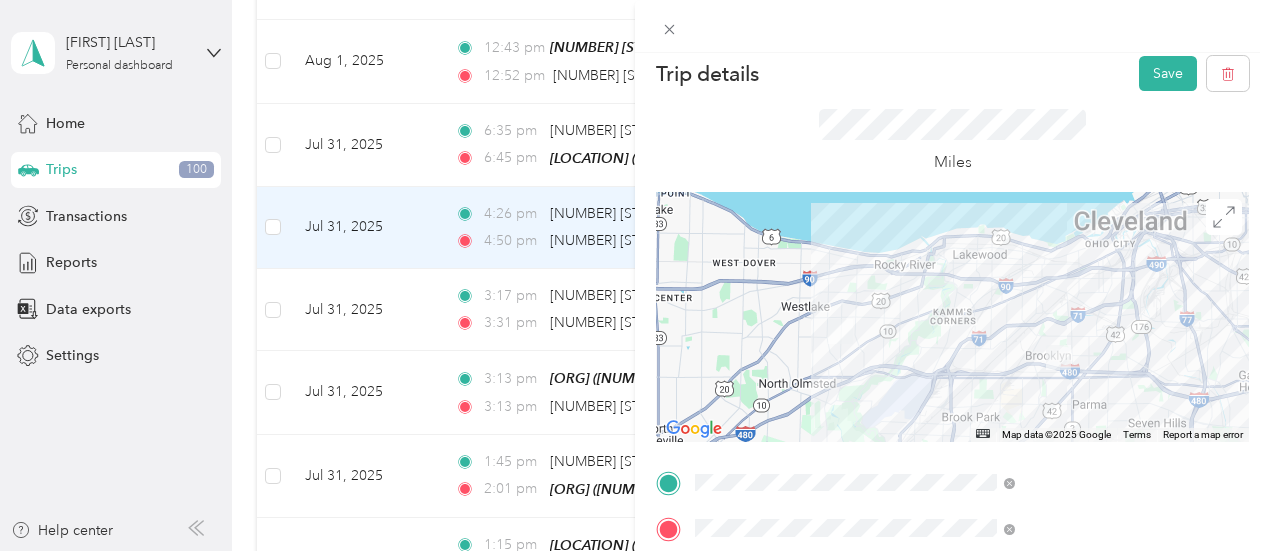 scroll, scrollTop: 0, scrollLeft: 0, axis: both 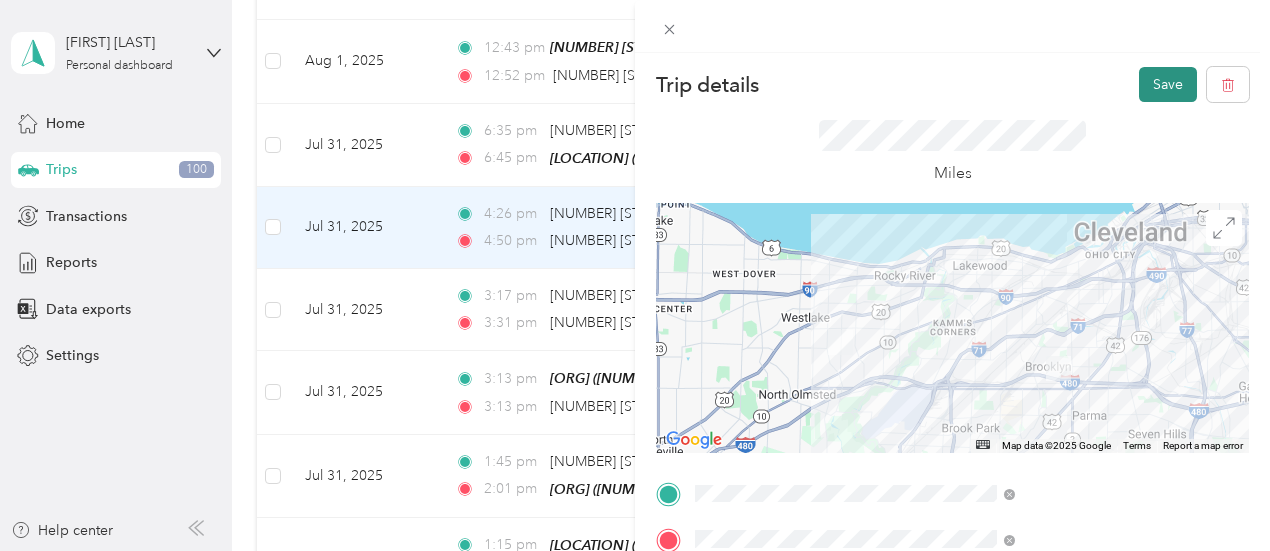 drag, startPoint x: 1142, startPoint y: 86, endPoint x: 1131, endPoint y: 87, distance: 11.045361 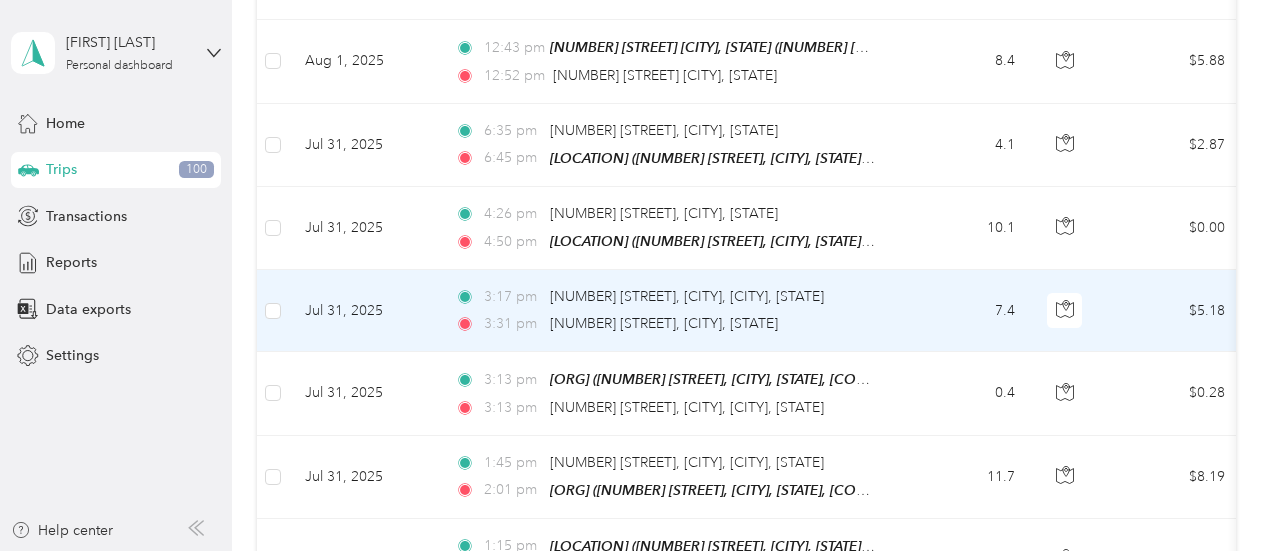 click on "[TIME] [NUMBER] [STREET], [CITY], [CITY], [STATE] [TIME] [NUMBER] [STREET], [CITY], [STATE]" at bounding box center [669, 311] 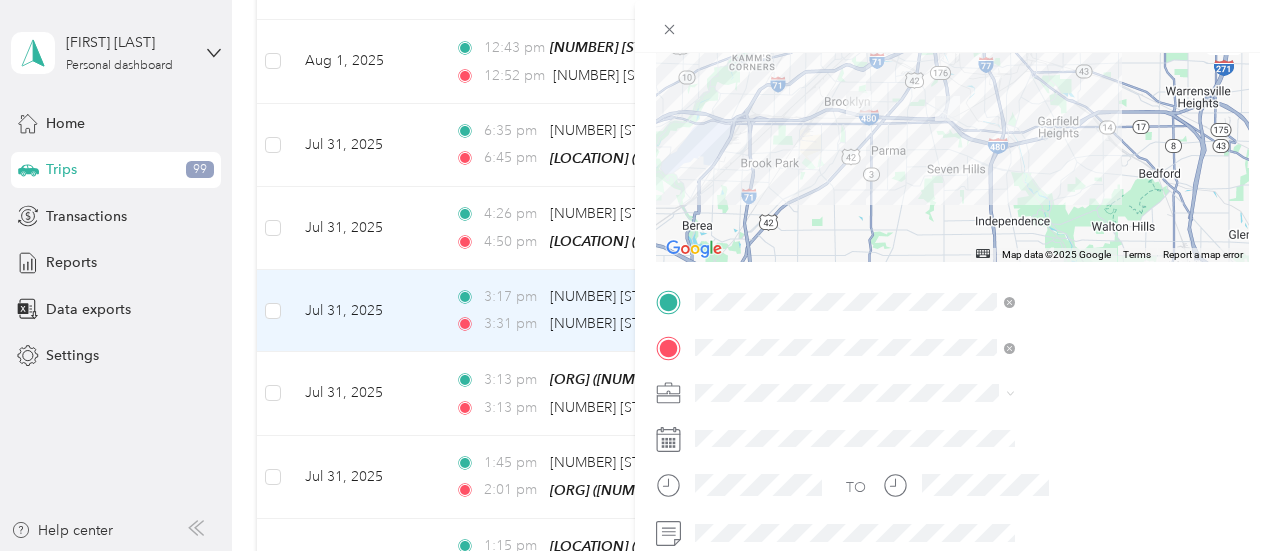 scroll, scrollTop: 200, scrollLeft: 0, axis: vertical 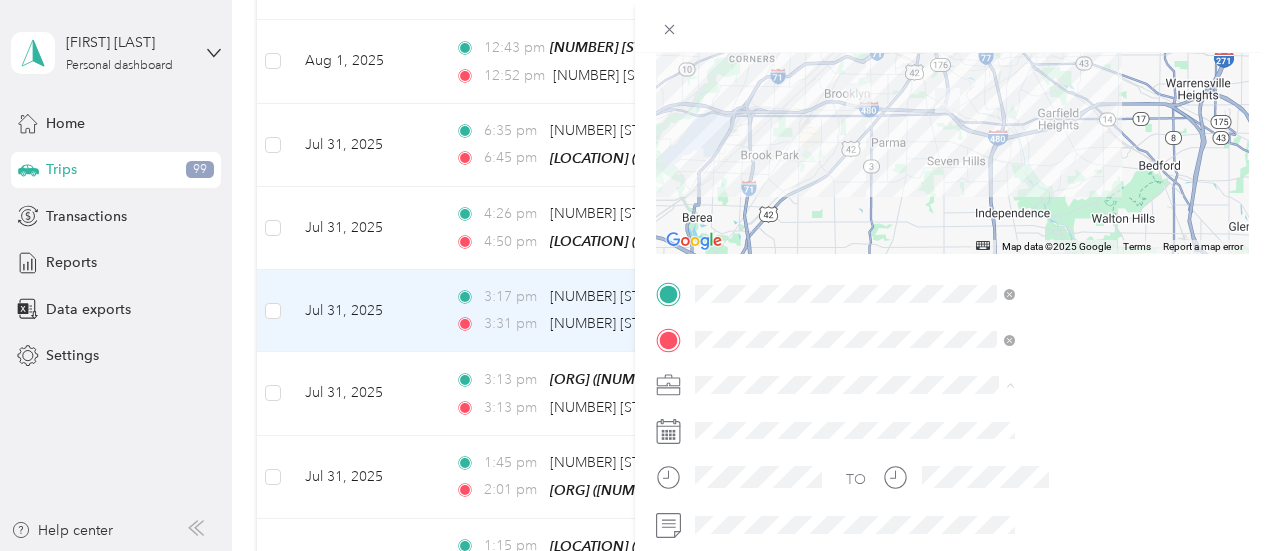 click on "Cuyahoga DD" at bounding box center [959, 419] 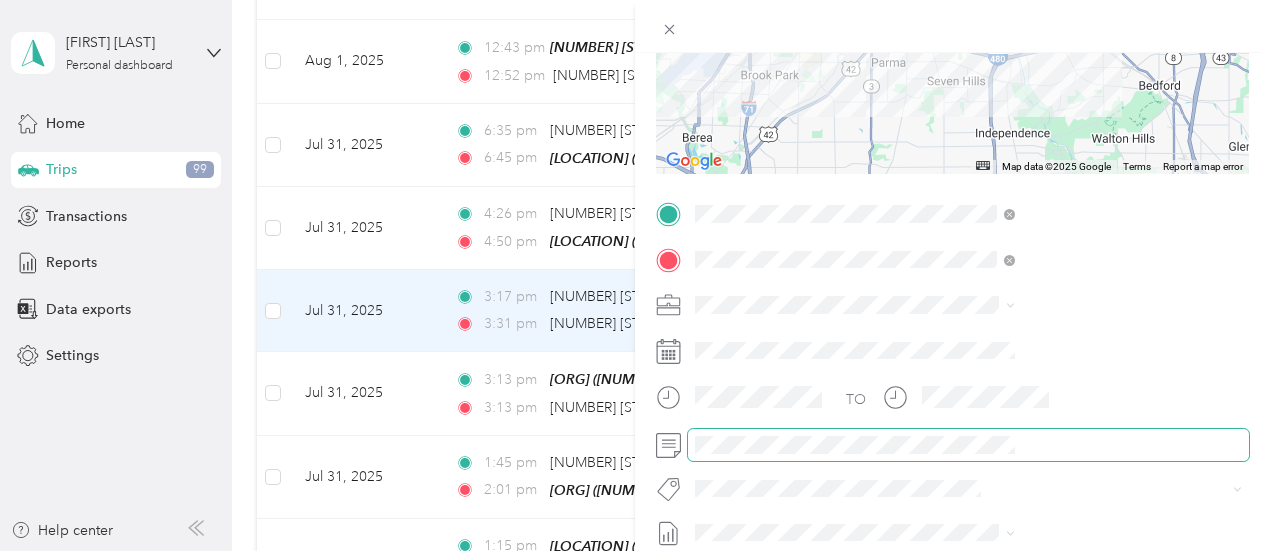 scroll, scrollTop: 300, scrollLeft: 0, axis: vertical 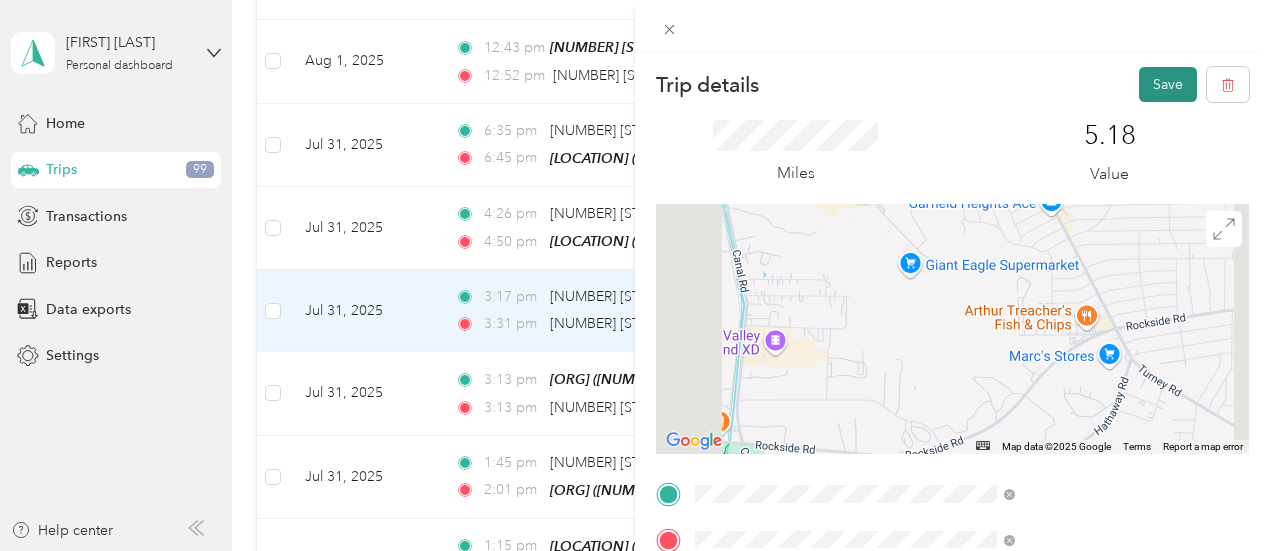 click on "Save" at bounding box center [1168, 84] 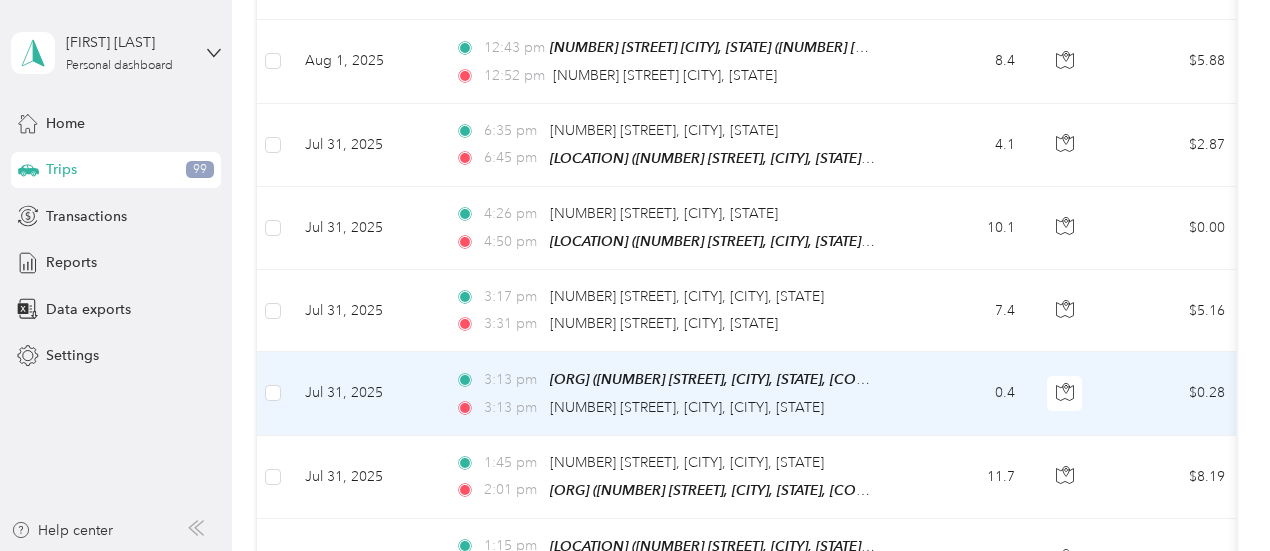 scroll, scrollTop: 500, scrollLeft: 0, axis: vertical 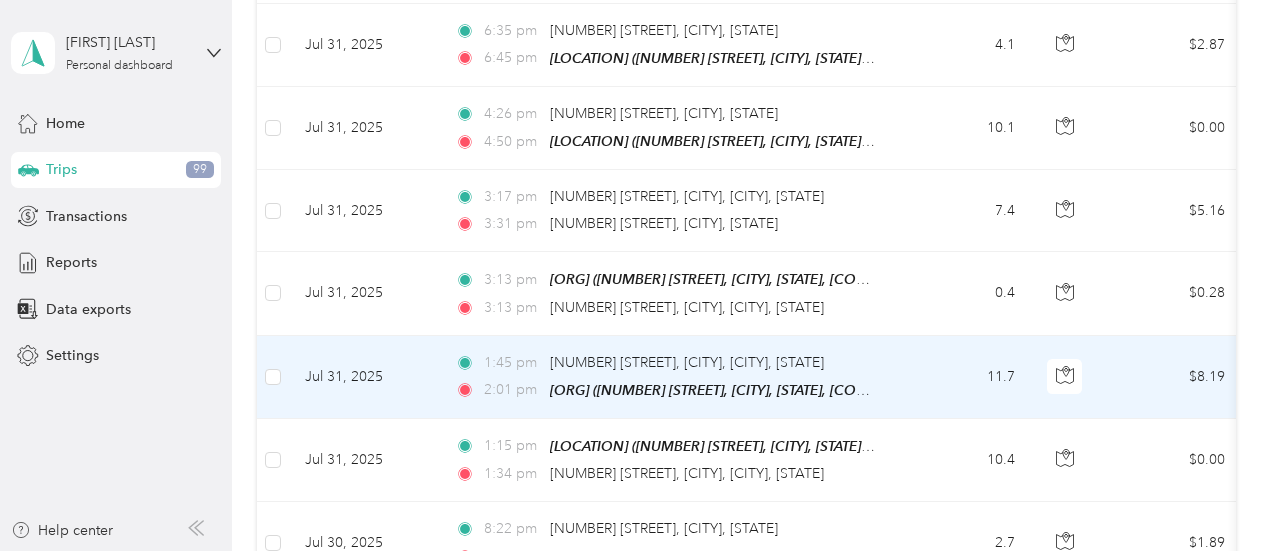 click on "11.7" at bounding box center (965, 377) 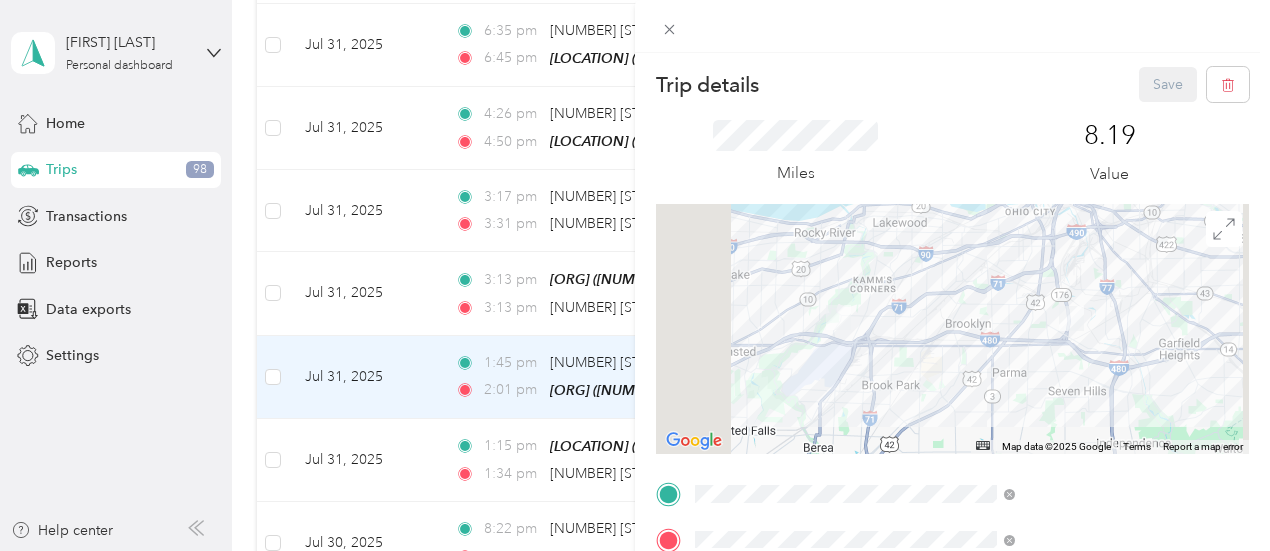 click on "Trip details Save This trip cannot be edited because it is either under review, approved, or paid. Contact your Team Manager to edit it. Miles 8.19 Value  ← Move left → Move right ↑ Move up ↓ Move down + Zoom in - Zoom out Home Jump left by 75% End Jump right by 75% Page Up Jump up by 75% Page Down Jump down by 75% Map Data Map data ©2025 Google Map data ©2025 Google 2 km  Click to toggle between metric and imperial units Terms Report a map error TO Add photo" at bounding box center (635, 275) 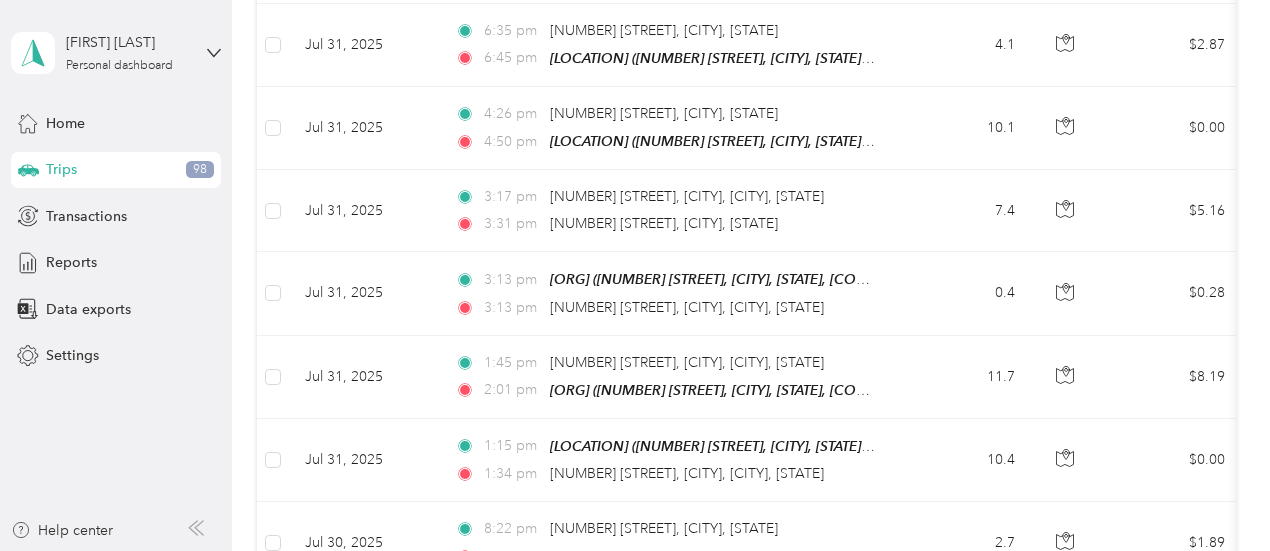 click on "Trip details Save This trip cannot be edited because it is either under review, approved, or paid. Contact your Team Manager to edit it. Miles 8.19 Value  ← Move left → Move right ↑ Move up ↓ Move down + Zoom in - Zoom out Home Jump left by 75% End Jump right by 75% Page Up Jump up by 75% Page Down Jump down by 75% Map Data Map data ©2025 Google Map data ©2025 Google 2 km  Click to toggle between metric and imperial units Terms Report a map error TO Add photo" at bounding box center [630, 551] 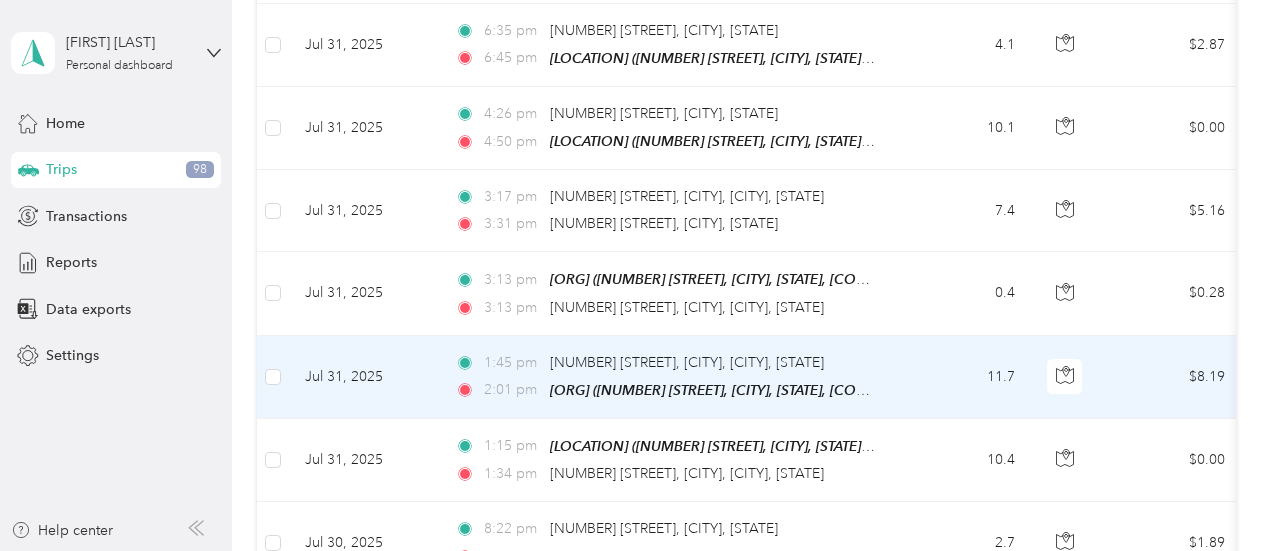 click on "11.7" at bounding box center [965, 377] 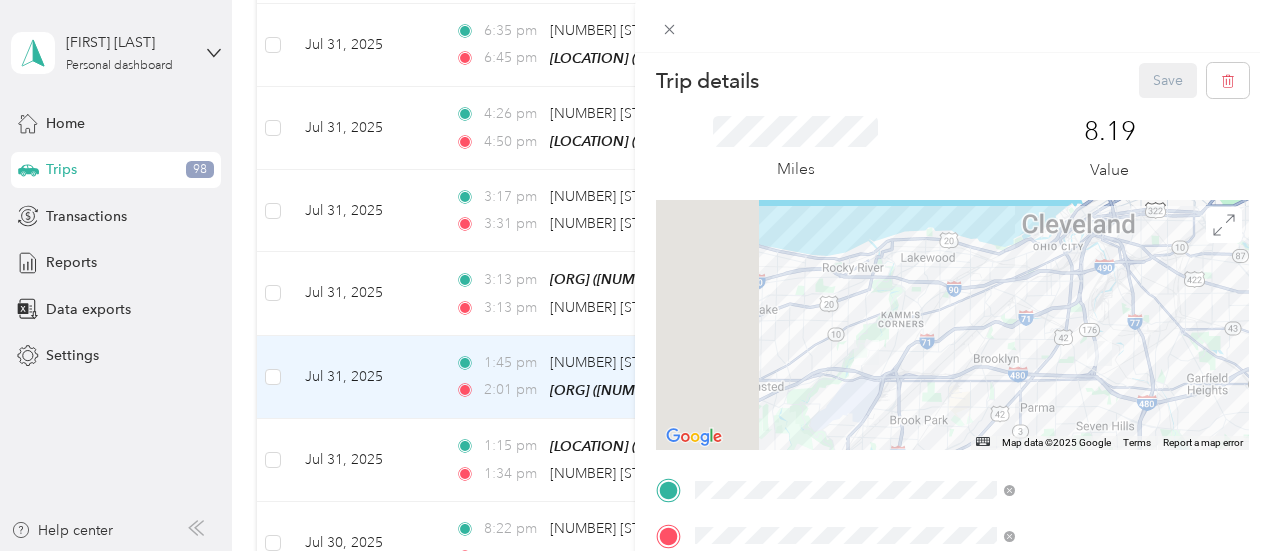 scroll, scrollTop: 0, scrollLeft: 0, axis: both 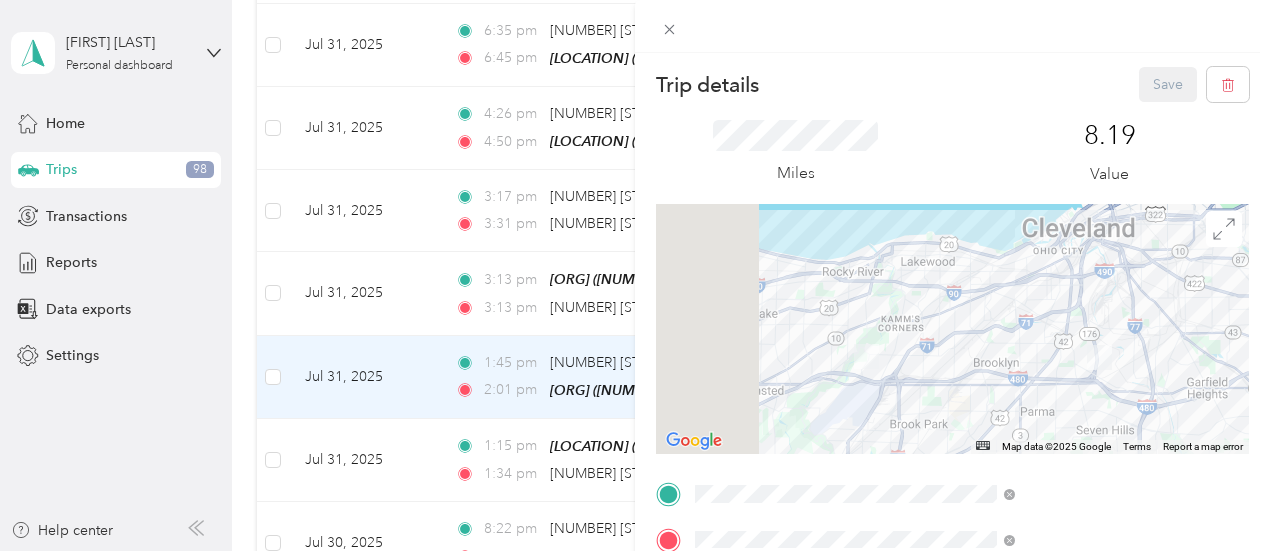click on "Save" at bounding box center (1194, 84) 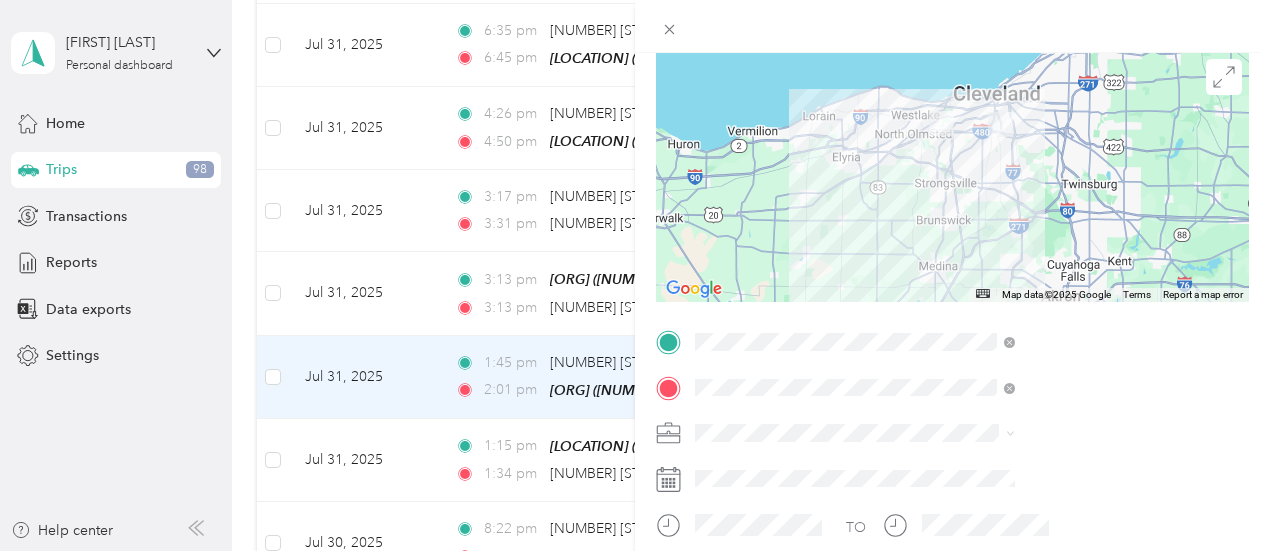 scroll, scrollTop: 98, scrollLeft: 0, axis: vertical 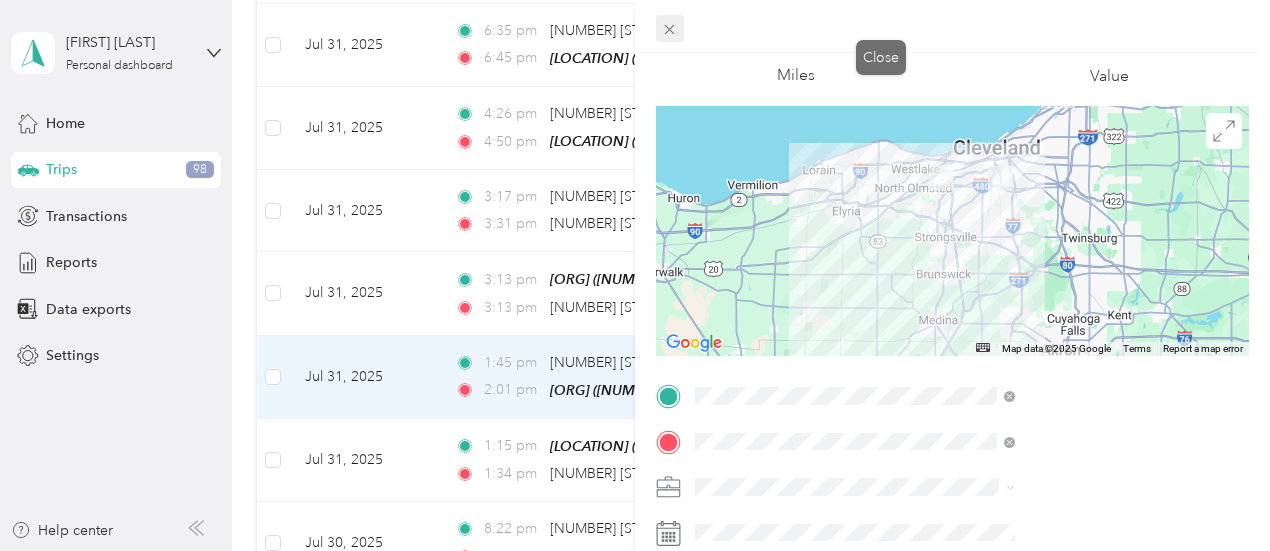 click 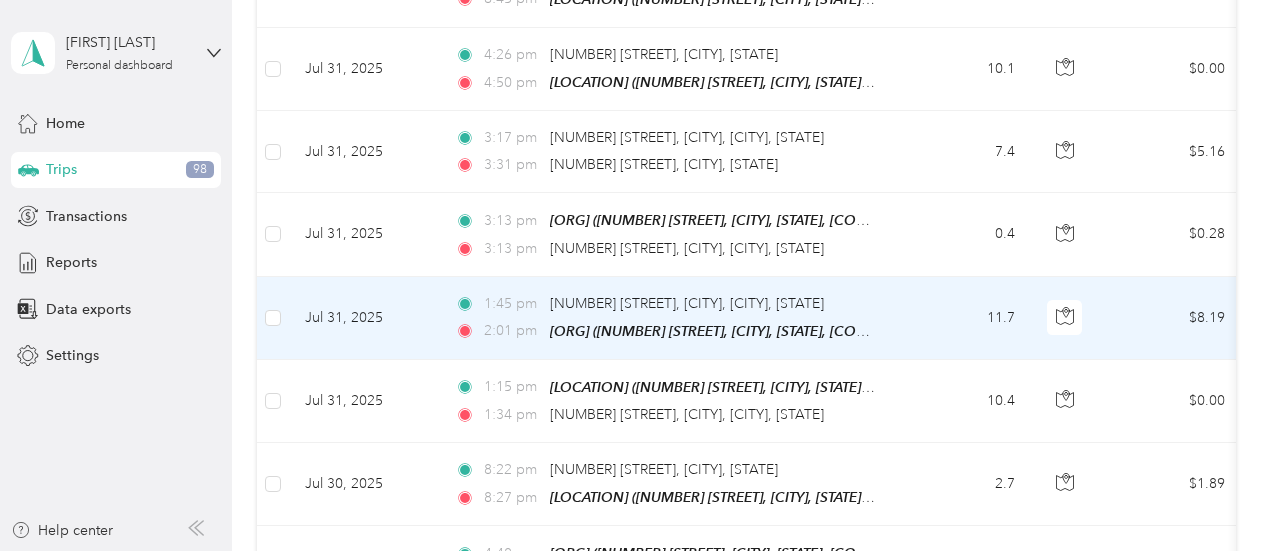 scroll, scrollTop: 600, scrollLeft: 0, axis: vertical 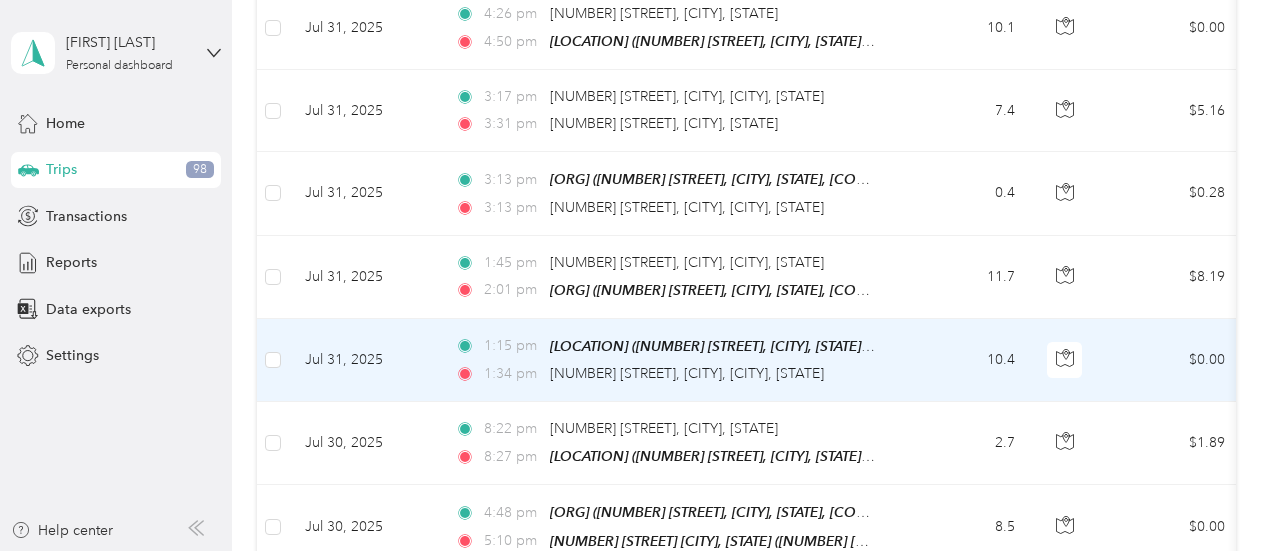 click on "[TIME] [LOCATION] ([NUMBER] [STREET], [CITY], [STATE], [COUNTRY] , [CITY], [STATE]) [TIME] [NUMBER] [STREET], [CITY], [CITY], [STATE]" at bounding box center [669, 360] 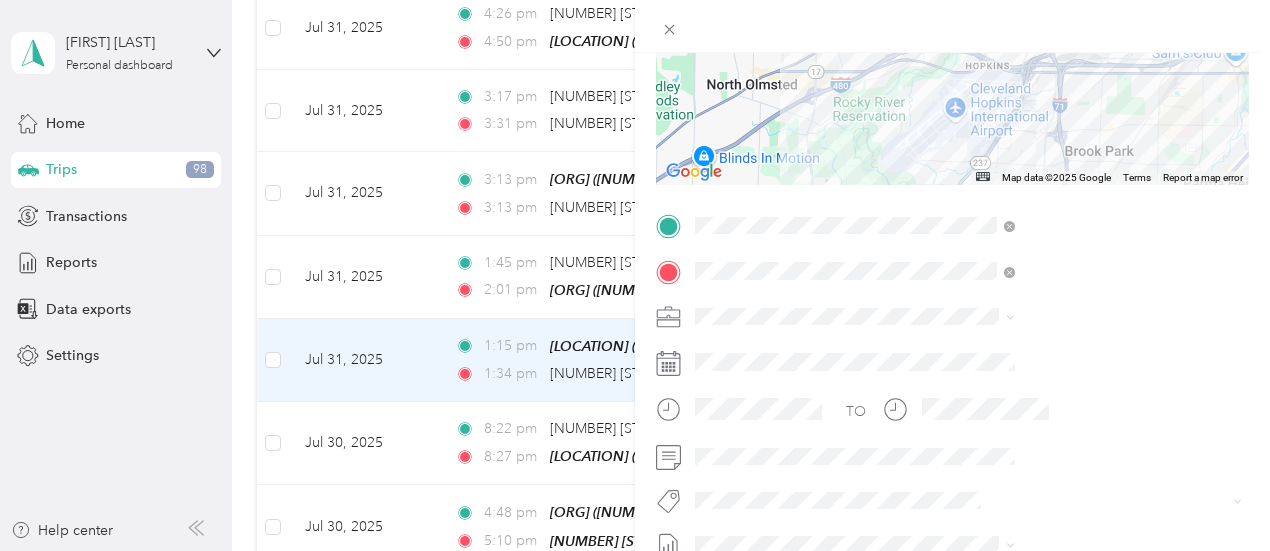 scroll, scrollTop: 300, scrollLeft: 0, axis: vertical 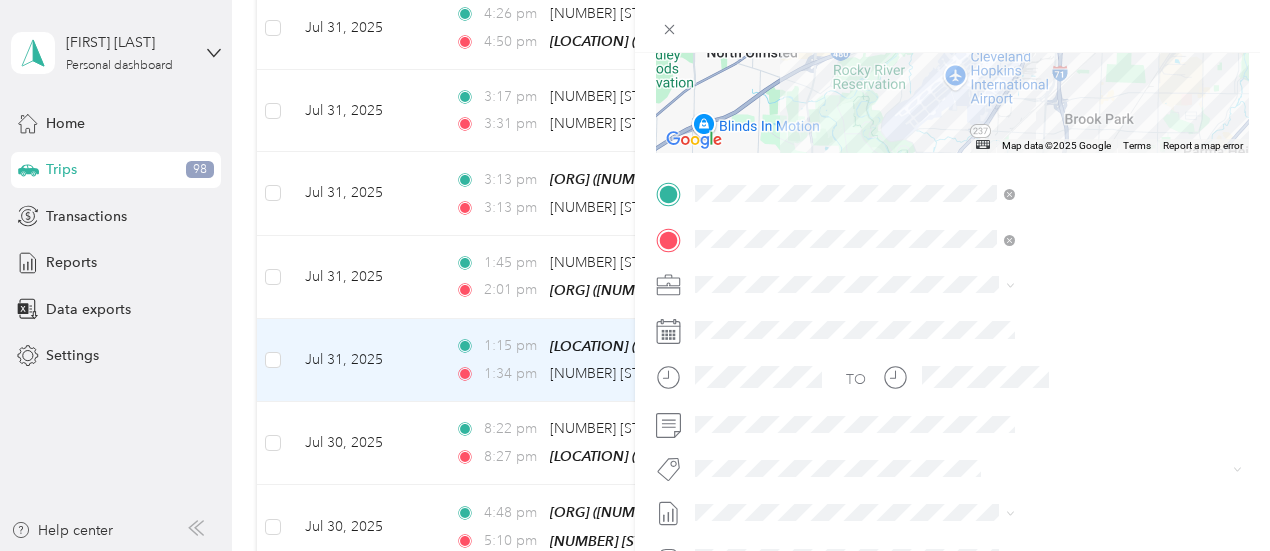 click on "Trip details Save This trip cannot be edited because it is either under review, approved, or paid. Contact your Team Manager to edit it. Miles ← Move left → Move right ↑ Move up ↓ Move down + Zoom in - Zoom out Home Jump left by 75% End Jump right by 75% Page Up Jump up by 75% Page Down Jump down by 75% Map Data Map data ©2025 Google Map data ©2025 Google 2 km  Click to toggle between metric and imperial units Terms Report a map error TO Add photo" at bounding box center (635, 275) 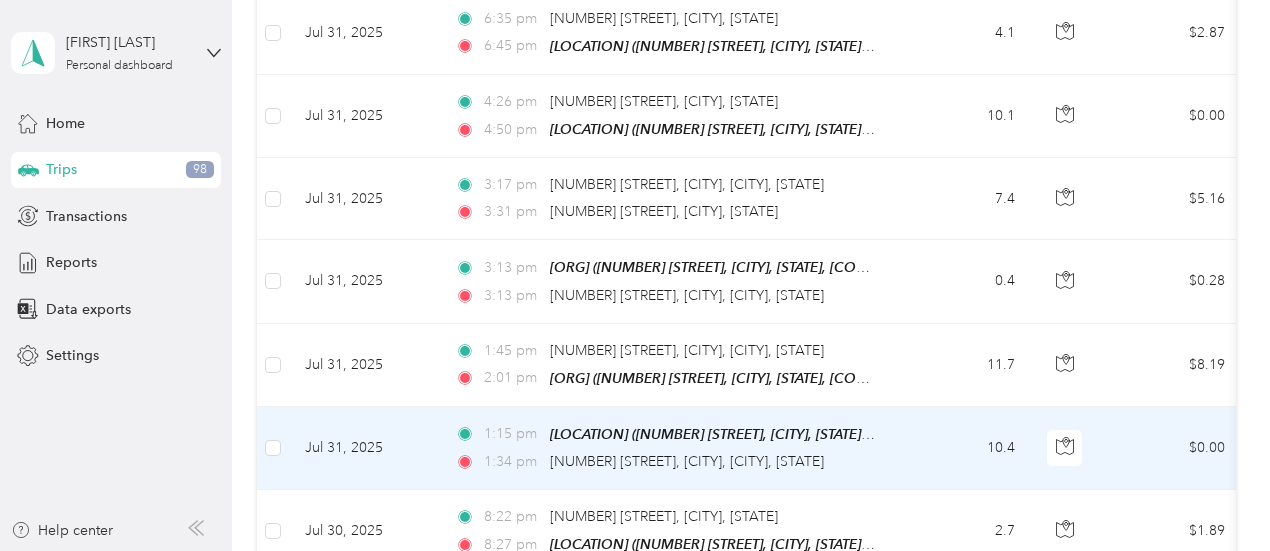 scroll, scrollTop: 300, scrollLeft: 0, axis: vertical 